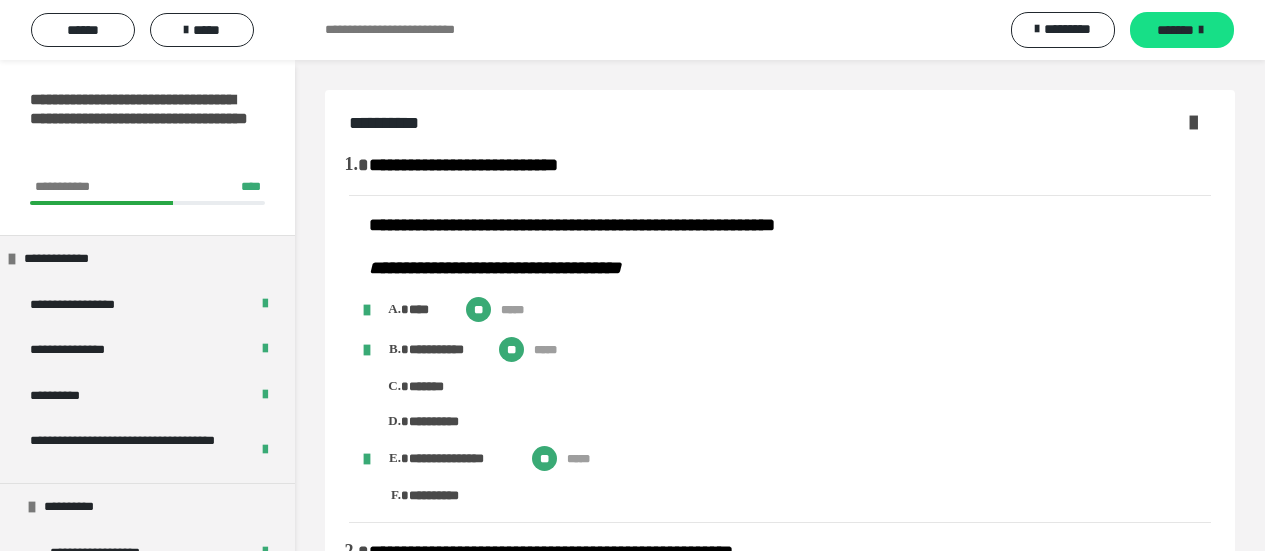 scroll, scrollTop: 5600, scrollLeft: 0, axis: vertical 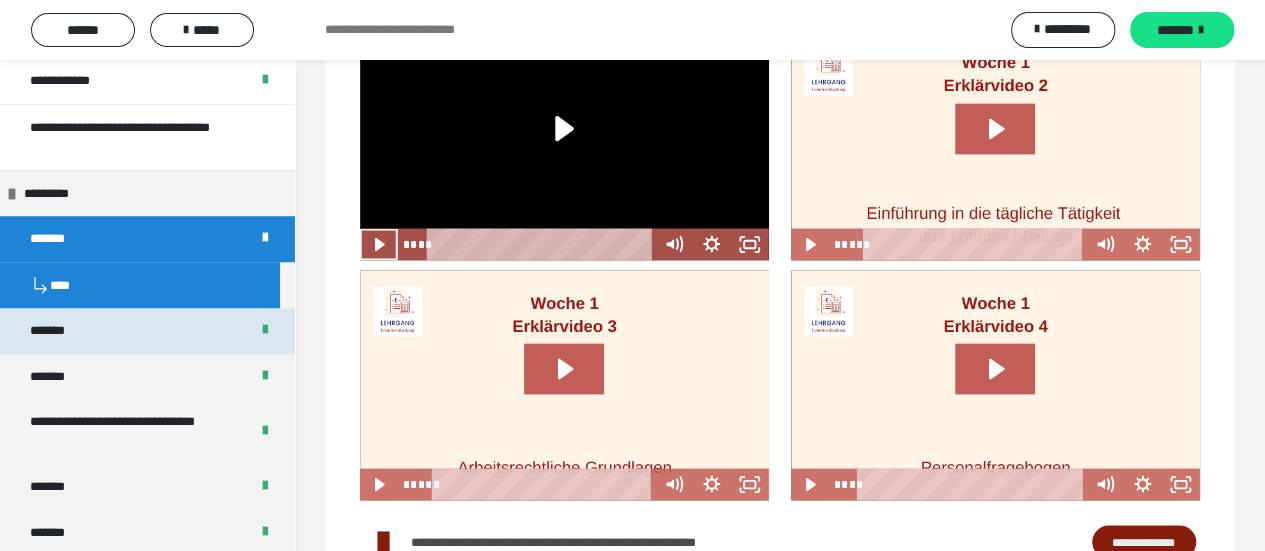 click on "*******" at bounding box center [147, 331] 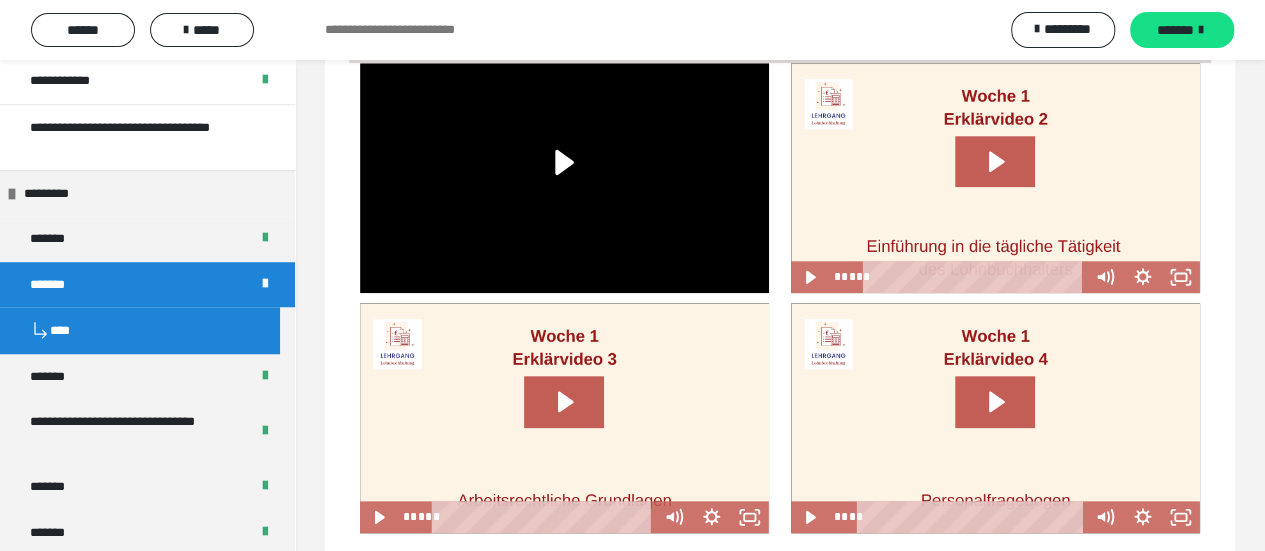 scroll, scrollTop: 858, scrollLeft: 0, axis: vertical 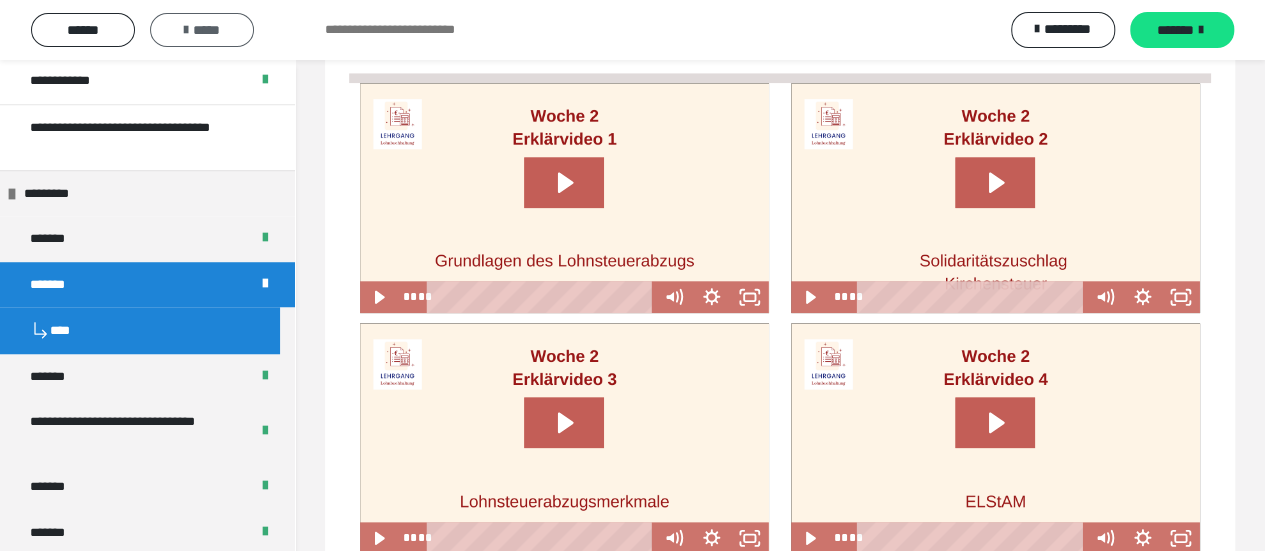 click on "*****" at bounding box center (202, 30) 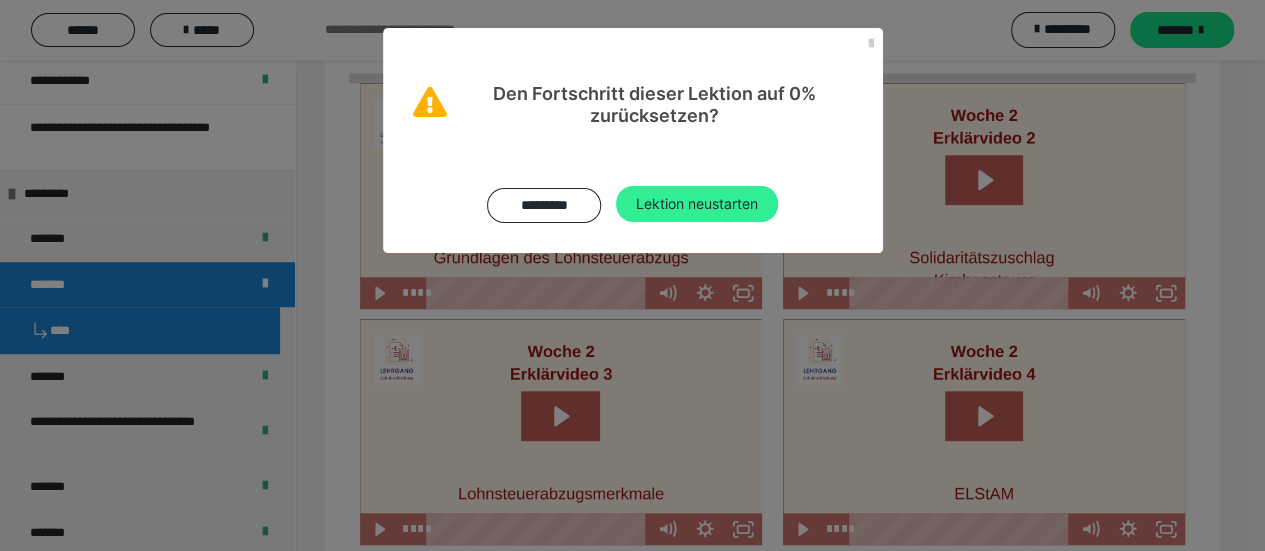 click on "Lektion neustarten" at bounding box center [697, 204] 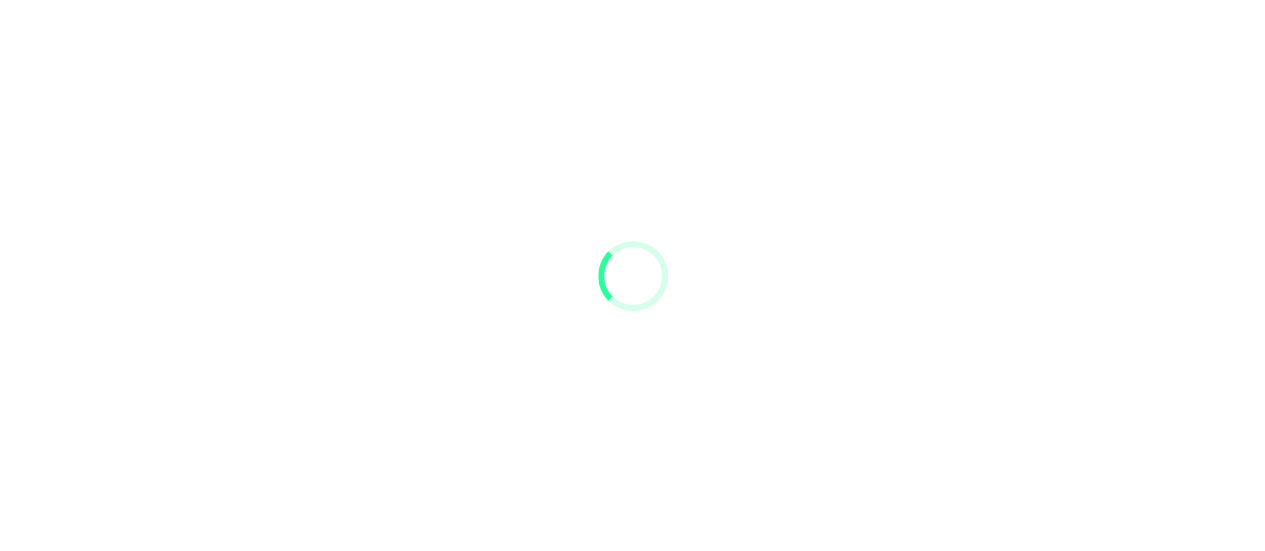scroll, scrollTop: 0, scrollLeft: 0, axis: both 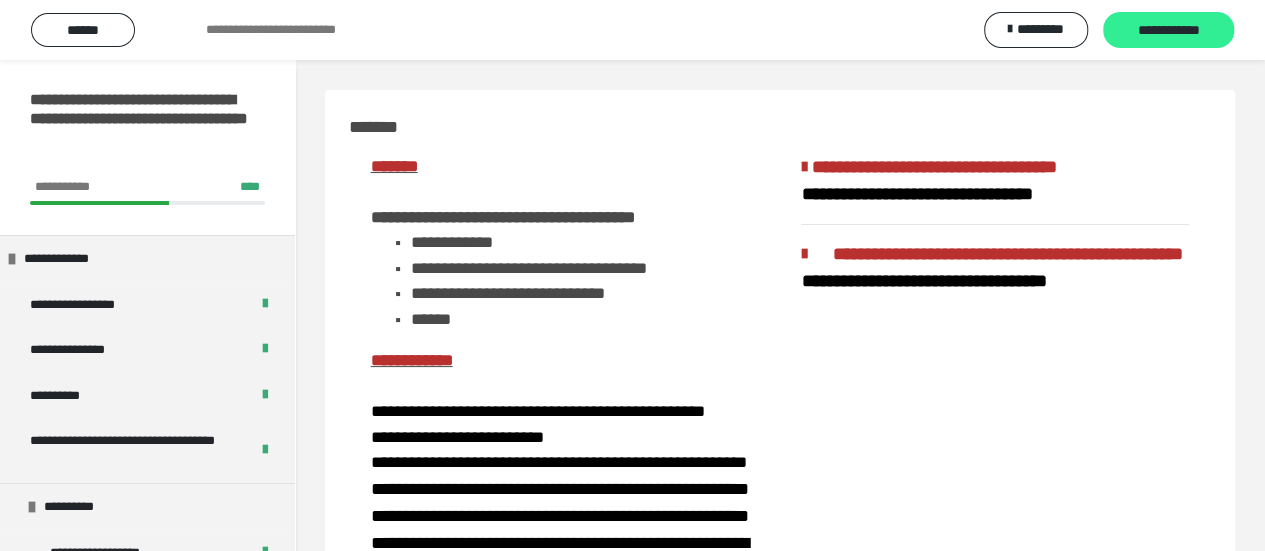 click on "**********" at bounding box center (1168, 31) 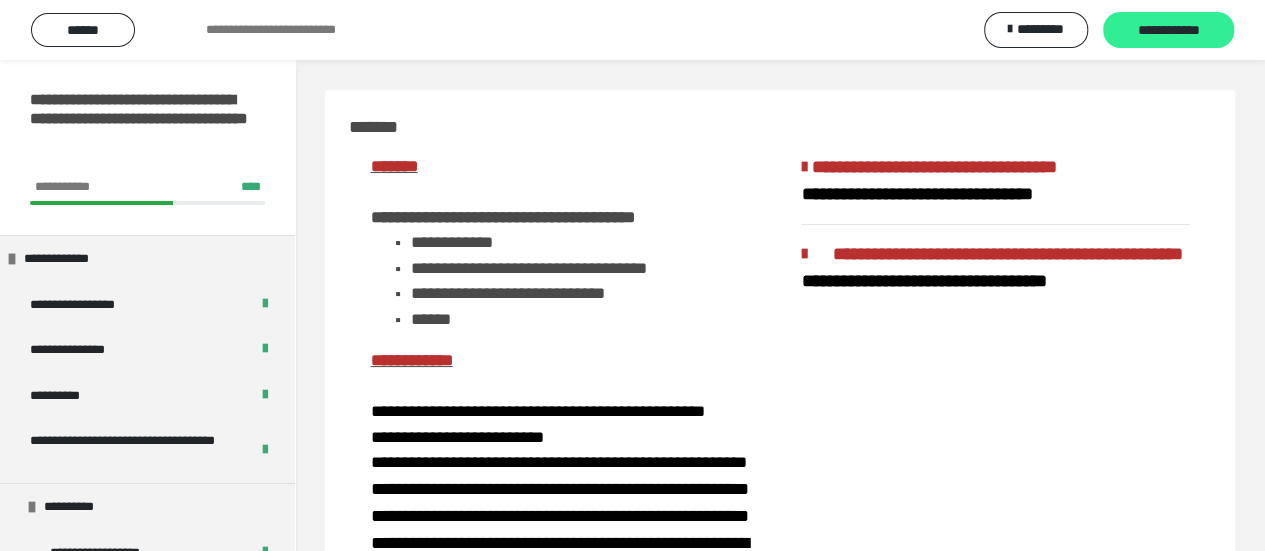 click on "**********" at bounding box center [1168, 31] 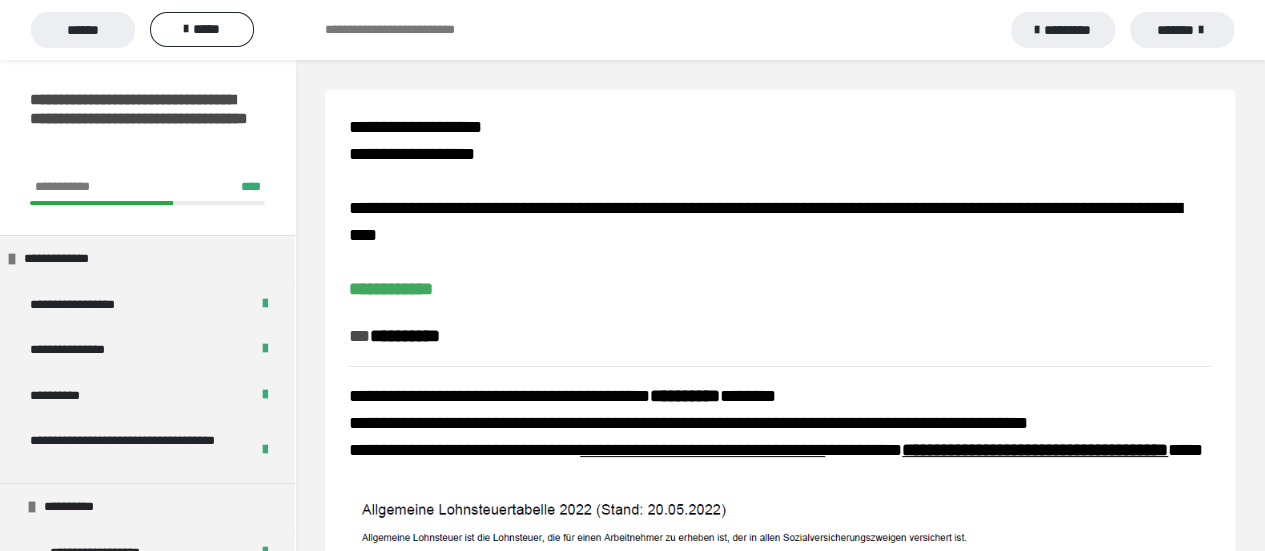 scroll, scrollTop: 100, scrollLeft: 0, axis: vertical 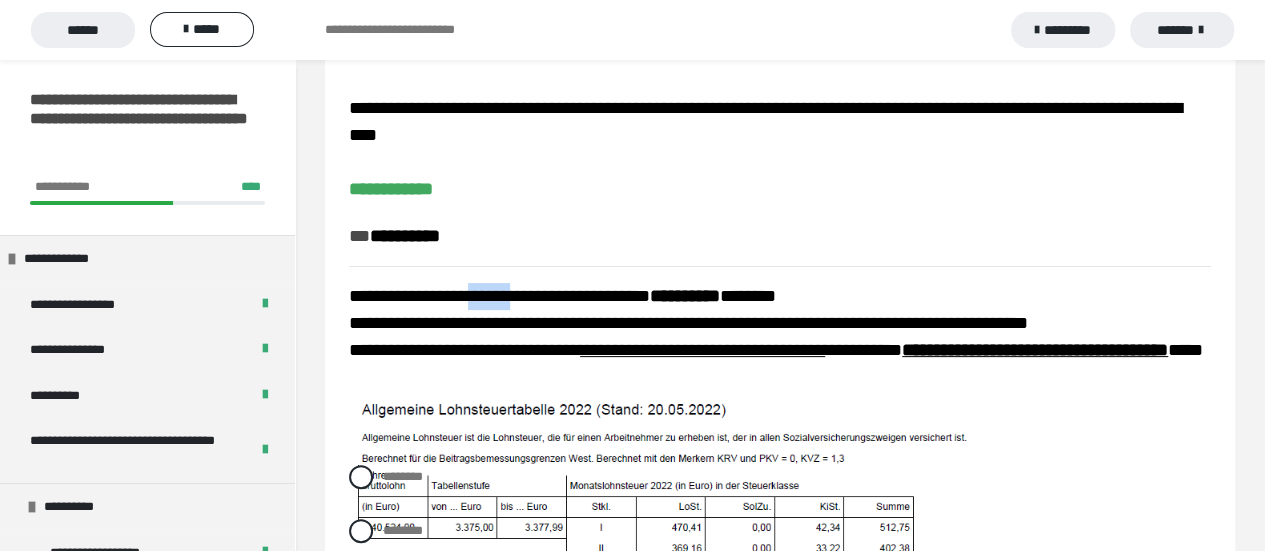 drag, startPoint x: 486, startPoint y: 297, endPoint x: 539, endPoint y: 298, distance: 53.009434 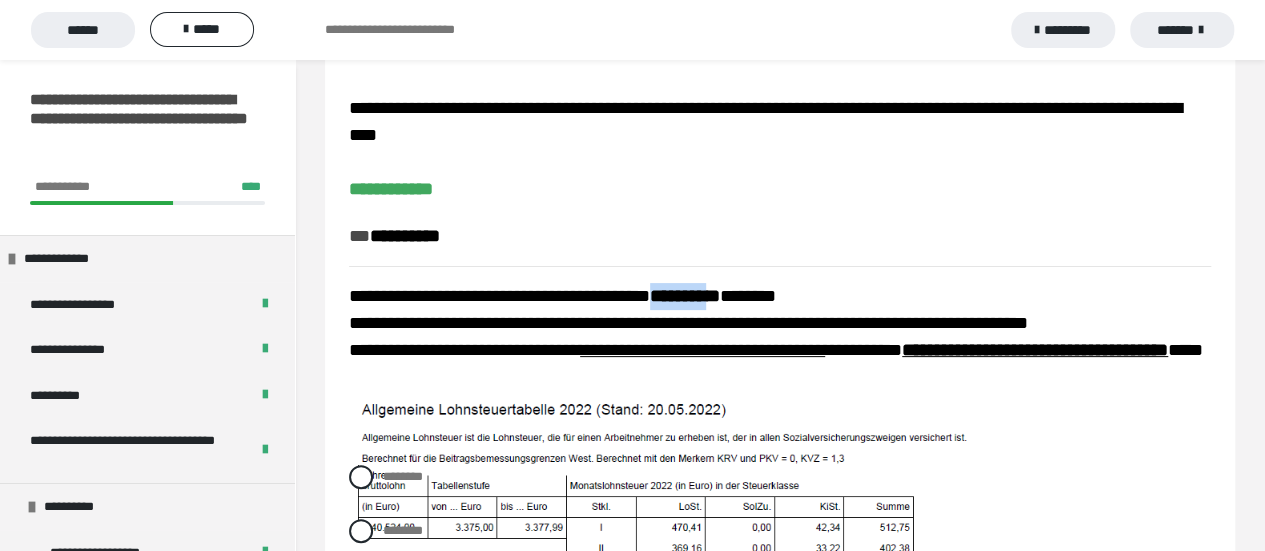 drag, startPoint x: 712, startPoint y: 296, endPoint x: 783, endPoint y: 291, distance: 71.17584 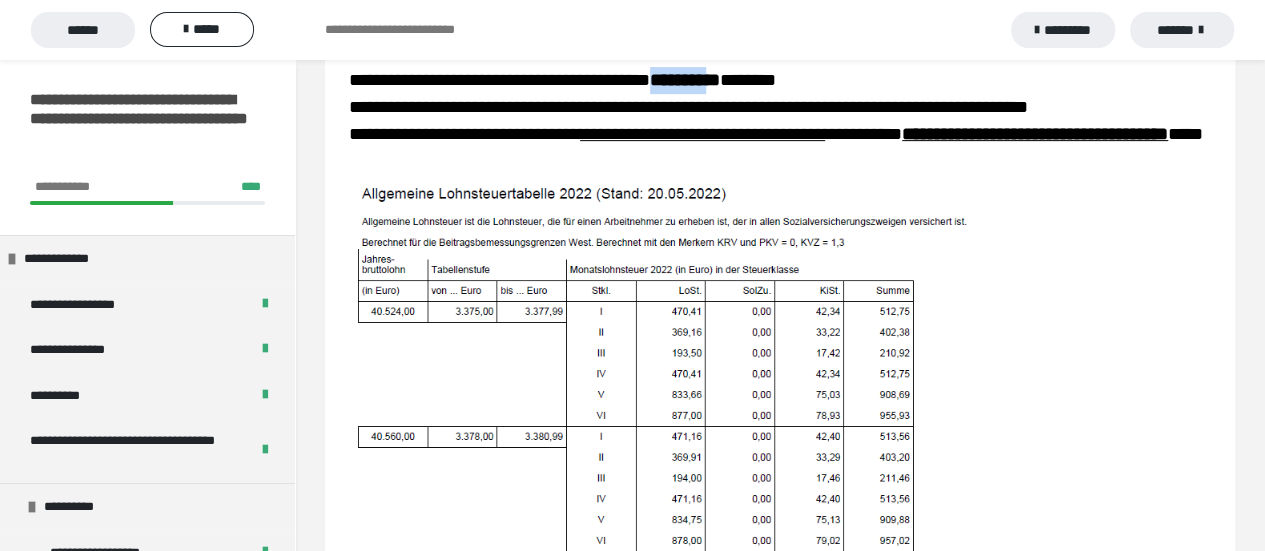 scroll, scrollTop: 200, scrollLeft: 0, axis: vertical 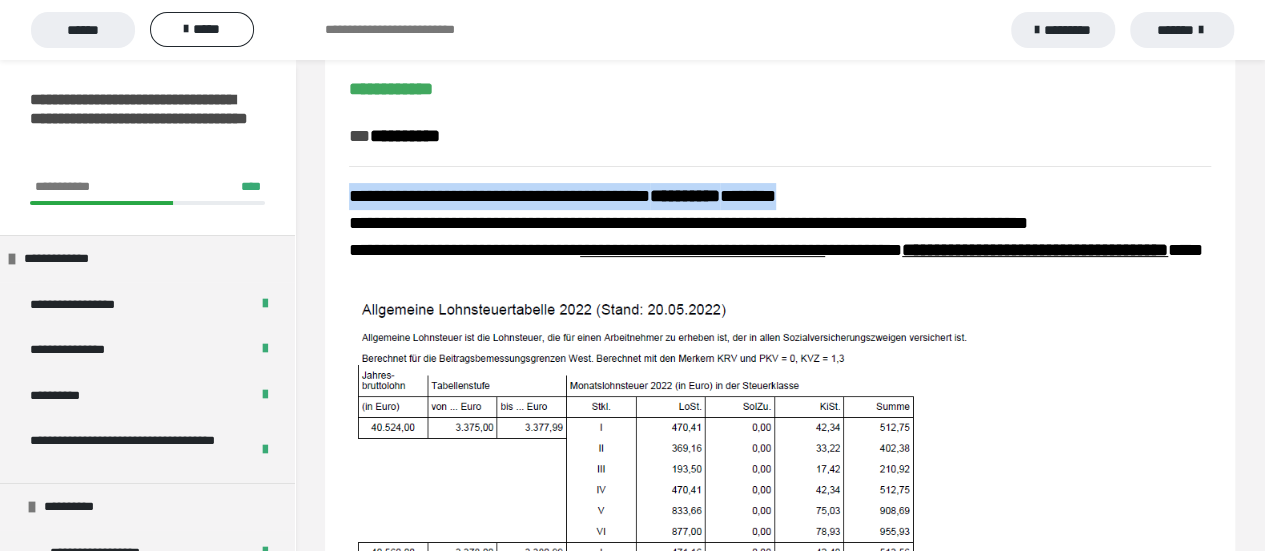 drag, startPoint x: 354, startPoint y: 195, endPoint x: 892, endPoint y: 190, distance: 538.02325 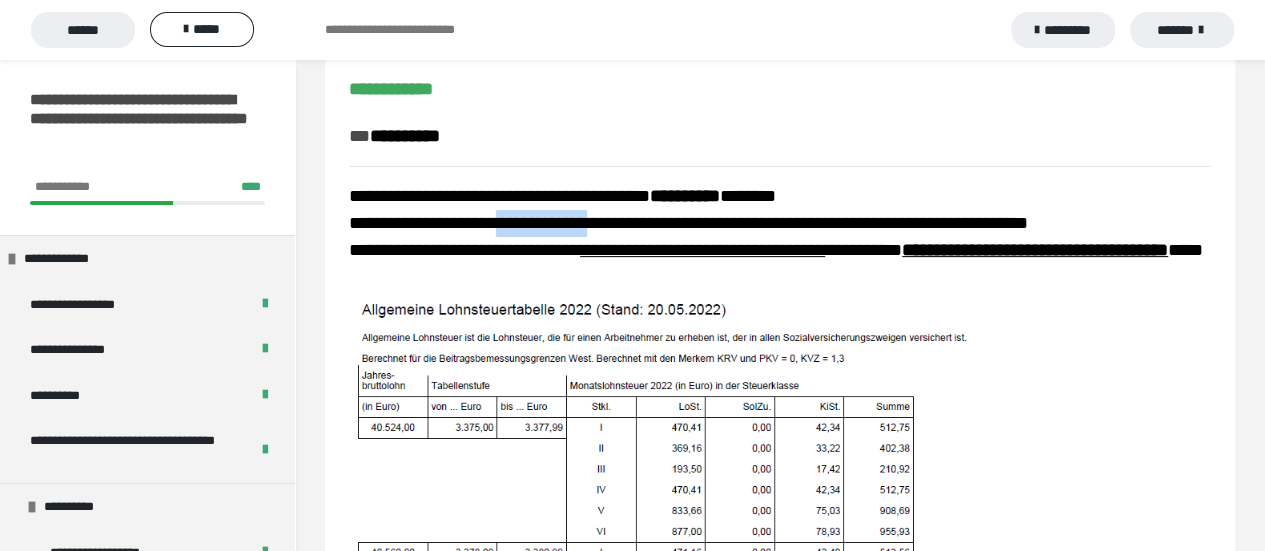 drag, startPoint x: 504, startPoint y: 221, endPoint x: 602, endPoint y: 225, distance: 98.0816 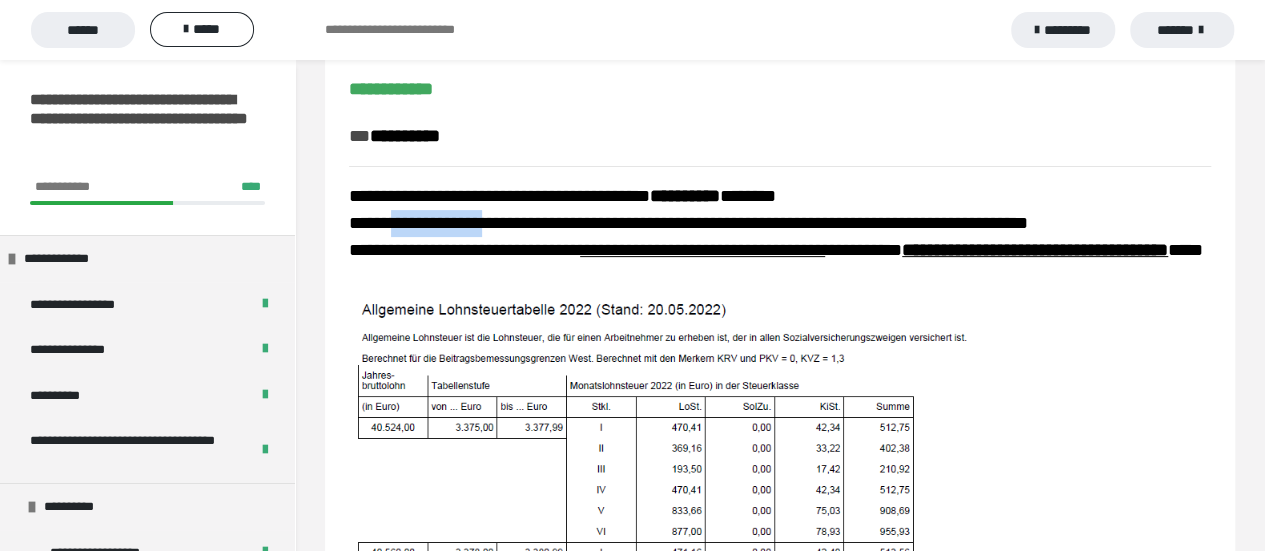 drag, startPoint x: 399, startPoint y: 220, endPoint x: 496, endPoint y: 223, distance: 97.04638 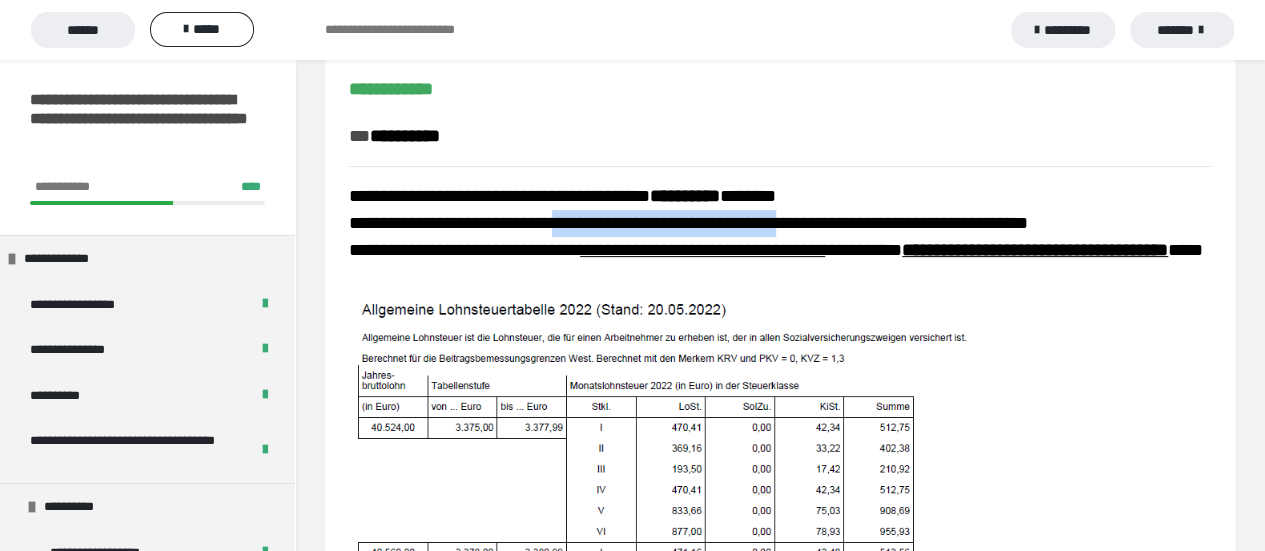 drag, startPoint x: 565, startPoint y: 222, endPoint x: 823, endPoint y: 222, distance: 258 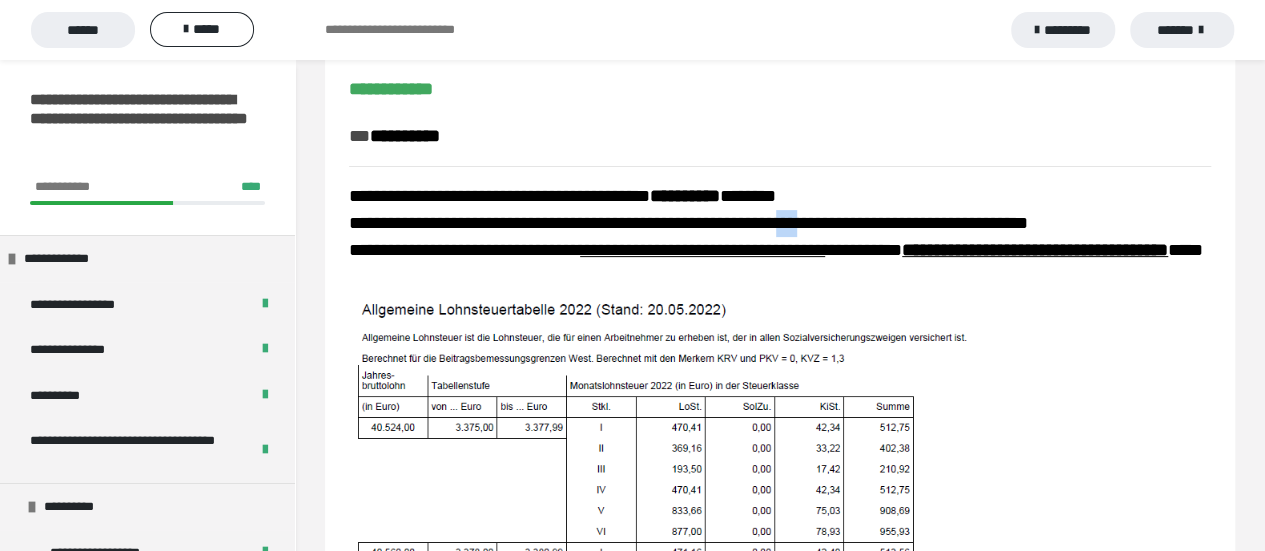 click on "**********" at bounding box center (688, 223) 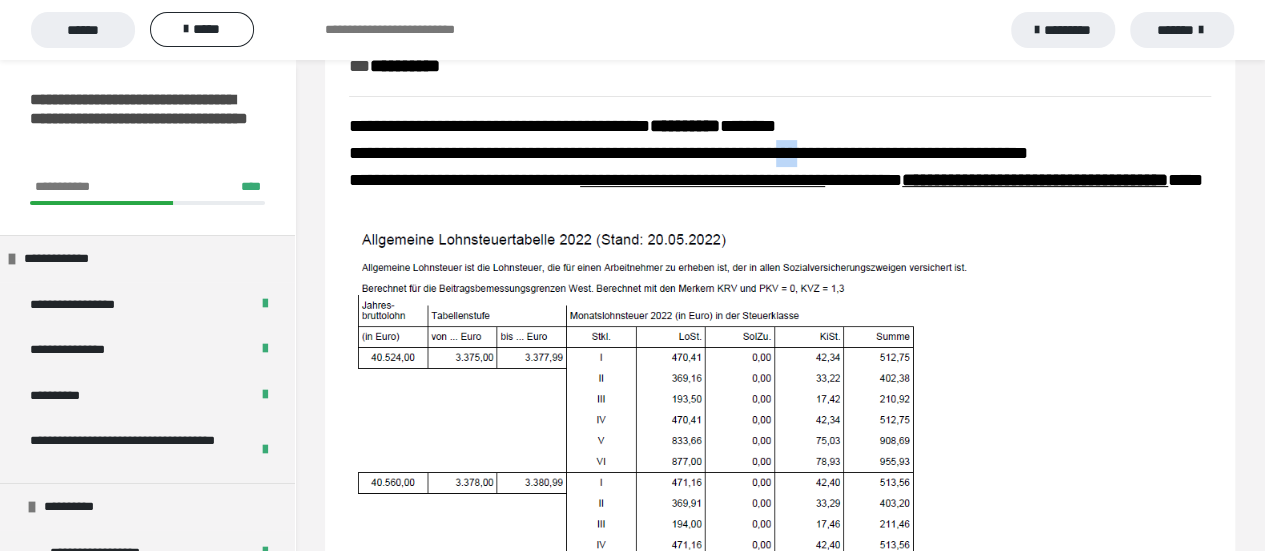 scroll, scrollTop: 300, scrollLeft: 0, axis: vertical 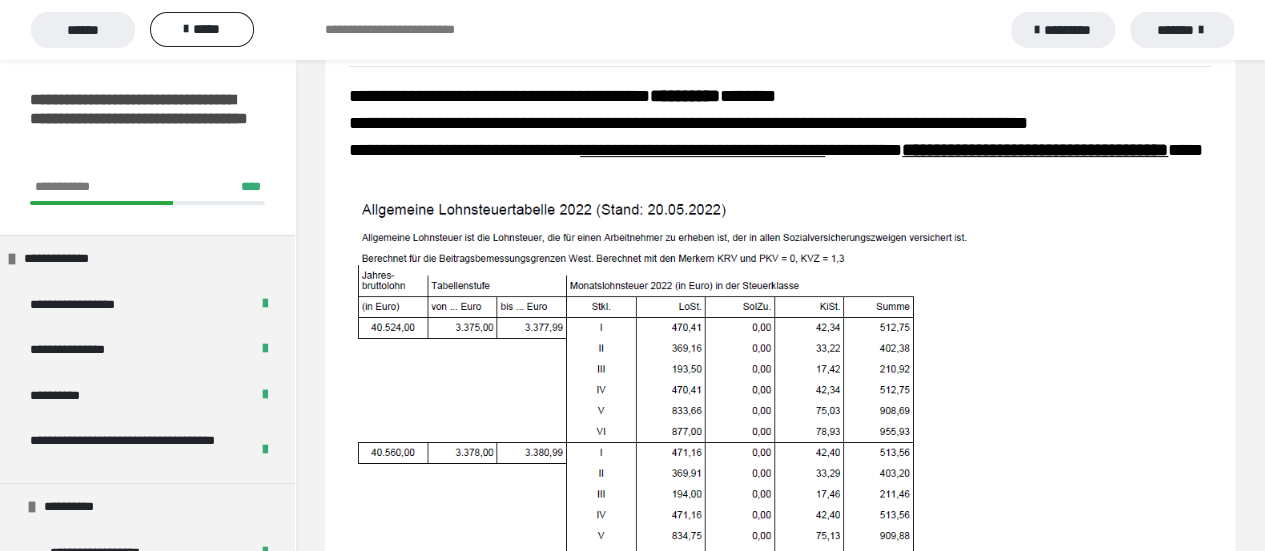 click on "**********" at bounding box center [702, 150] 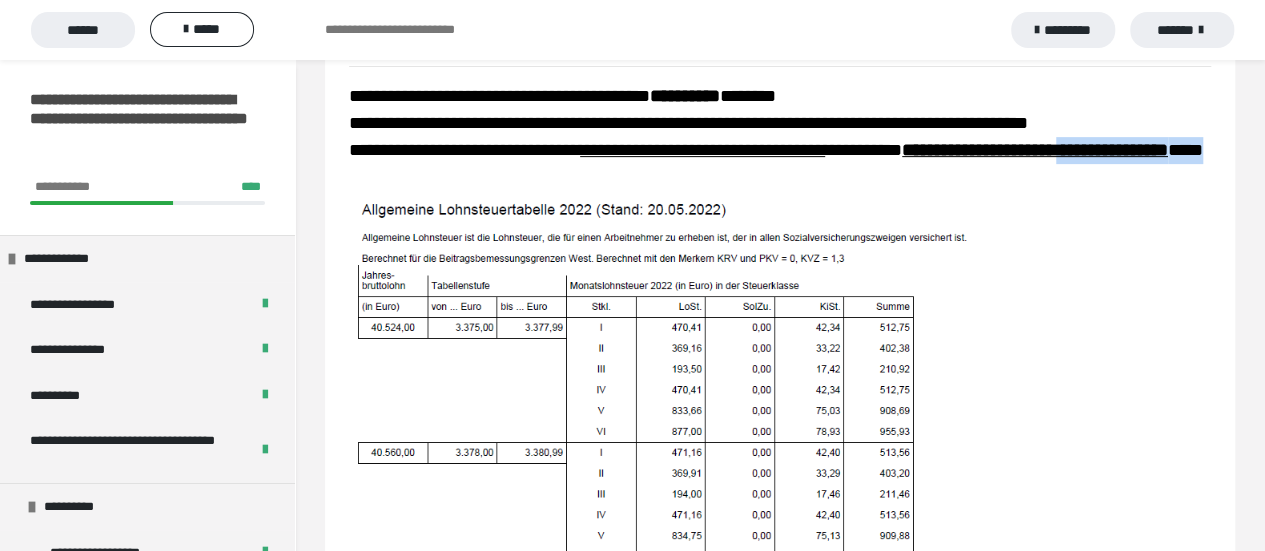 drag, startPoint x: 353, startPoint y: 183, endPoint x: 552, endPoint y: 181, distance: 199.01006 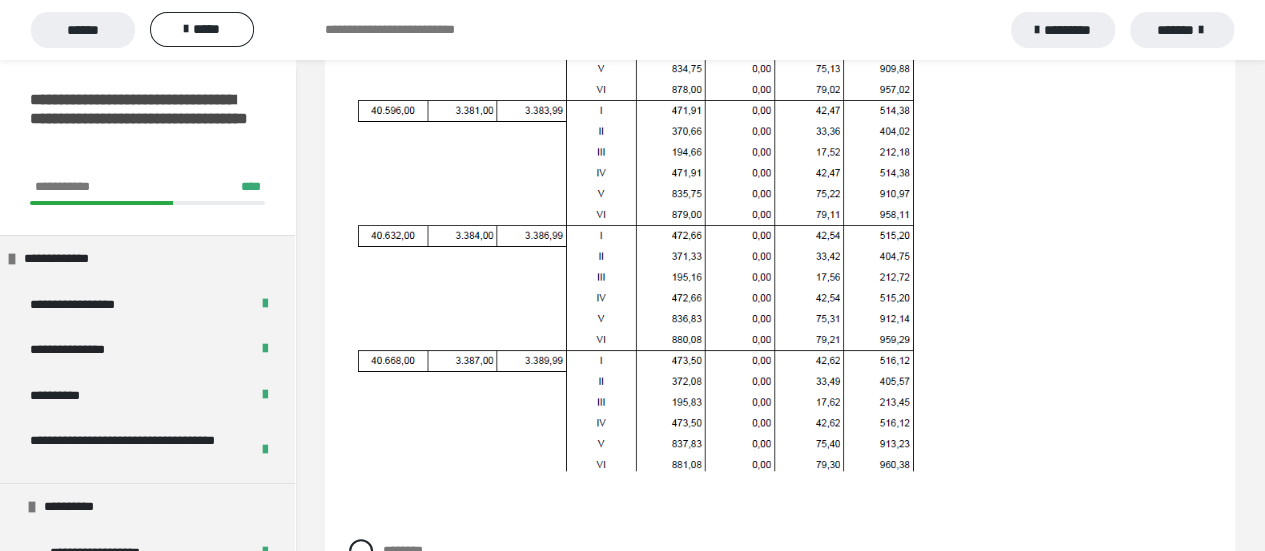scroll, scrollTop: 1000, scrollLeft: 0, axis: vertical 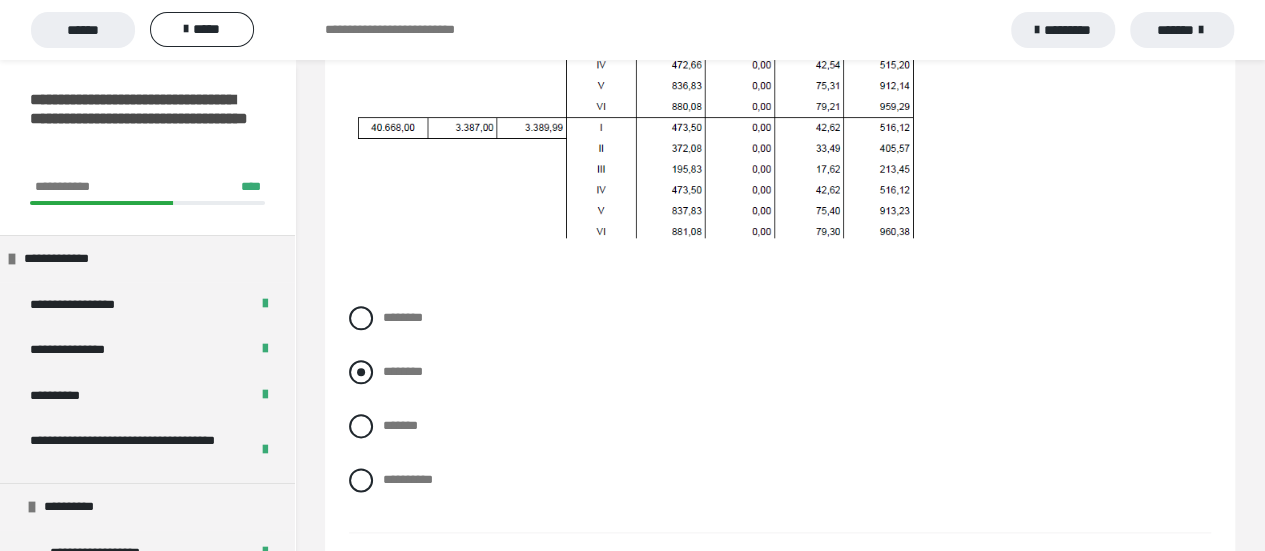 click at bounding box center (361, 372) 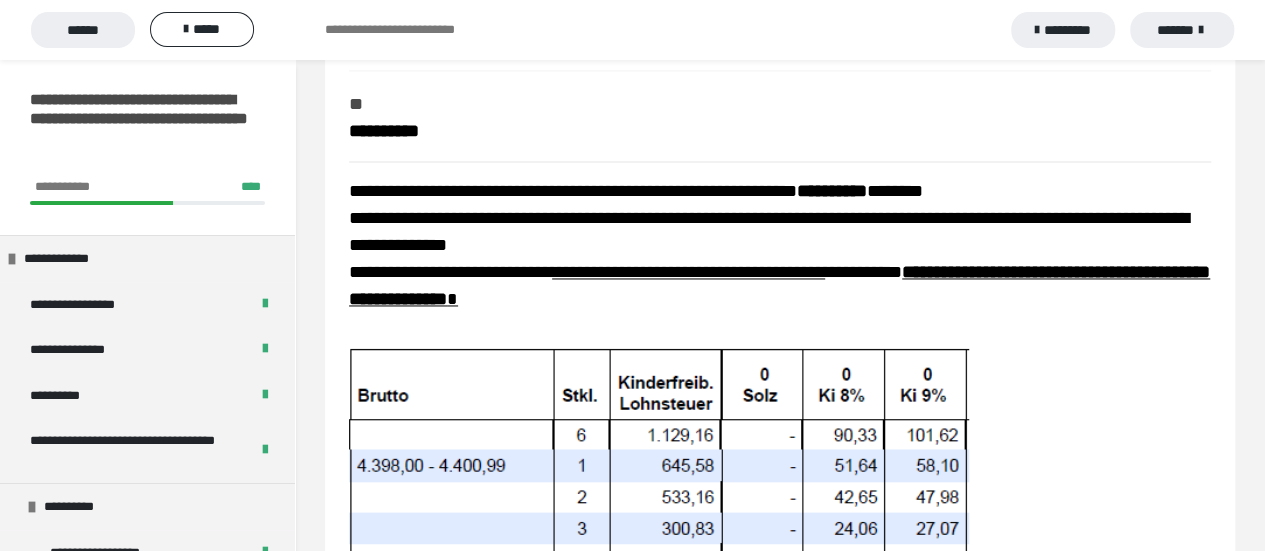 scroll, scrollTop: 1500, scrollLeft: 0, axis: vertical 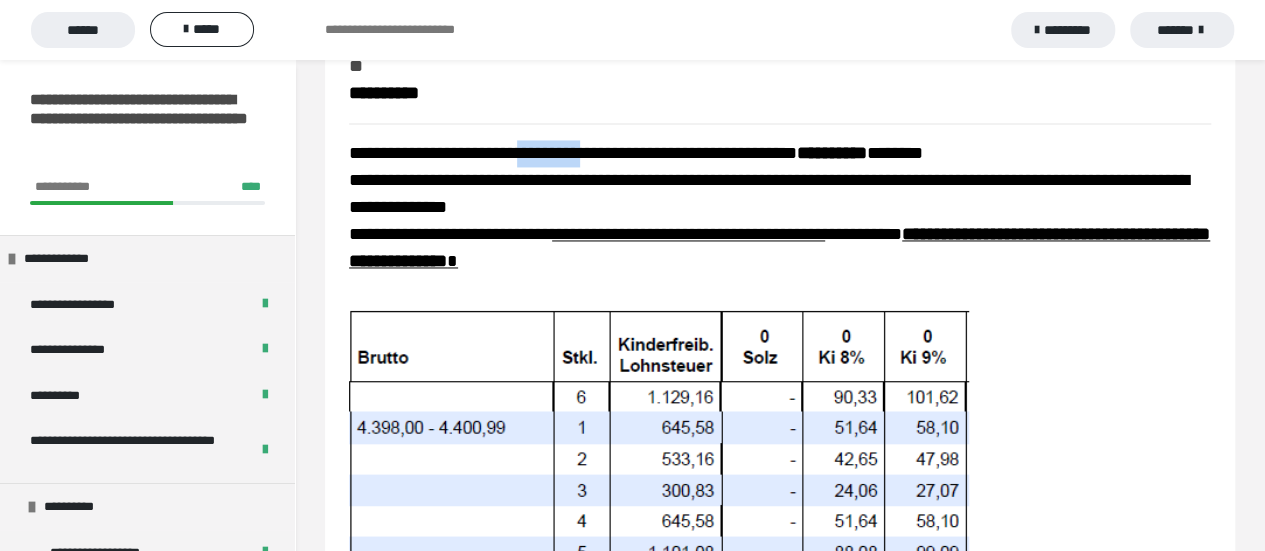 drag, startPoint x: 560, startPoint y: 147, endPoint x: 631, endPoint y: 149, distance: 71.02816 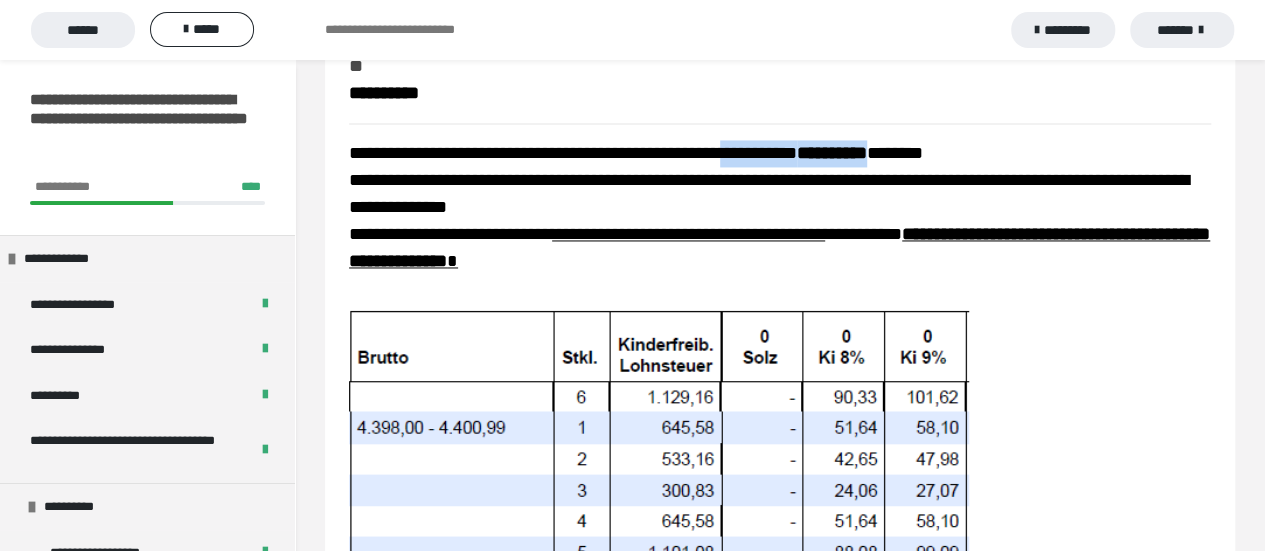 drag, startPoint x: 878, startPoint y: 145, endPoint x: 941, endPoint y: 147, distance: 63.03174 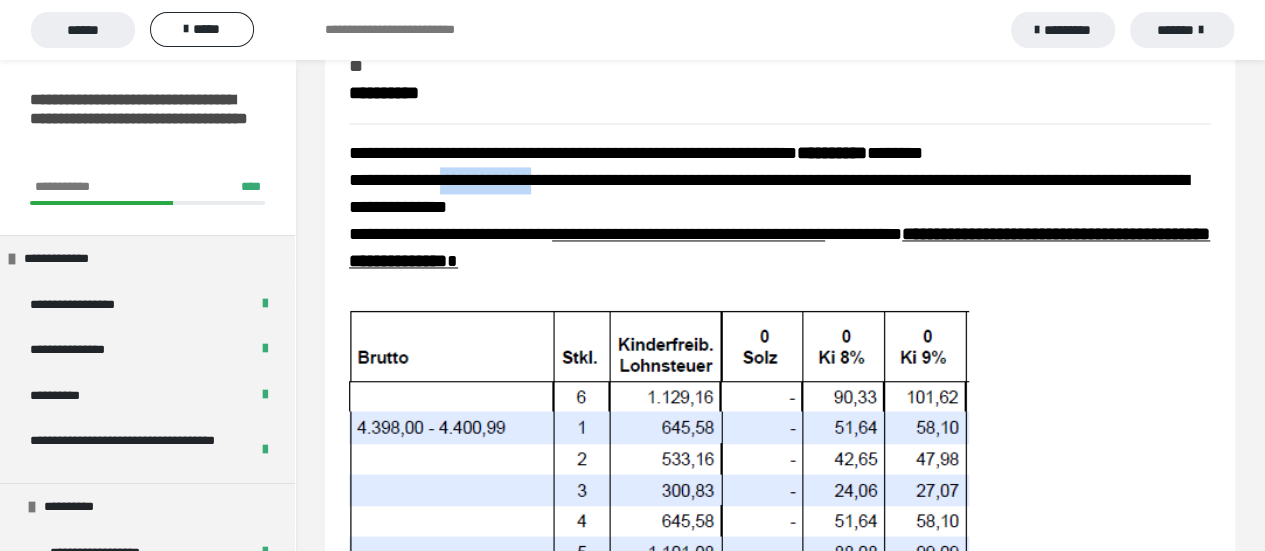 drag, startPoint x: 462, startPoint y: 180, endPoint x: 569, endPoint y: 181, distance: 107.00467 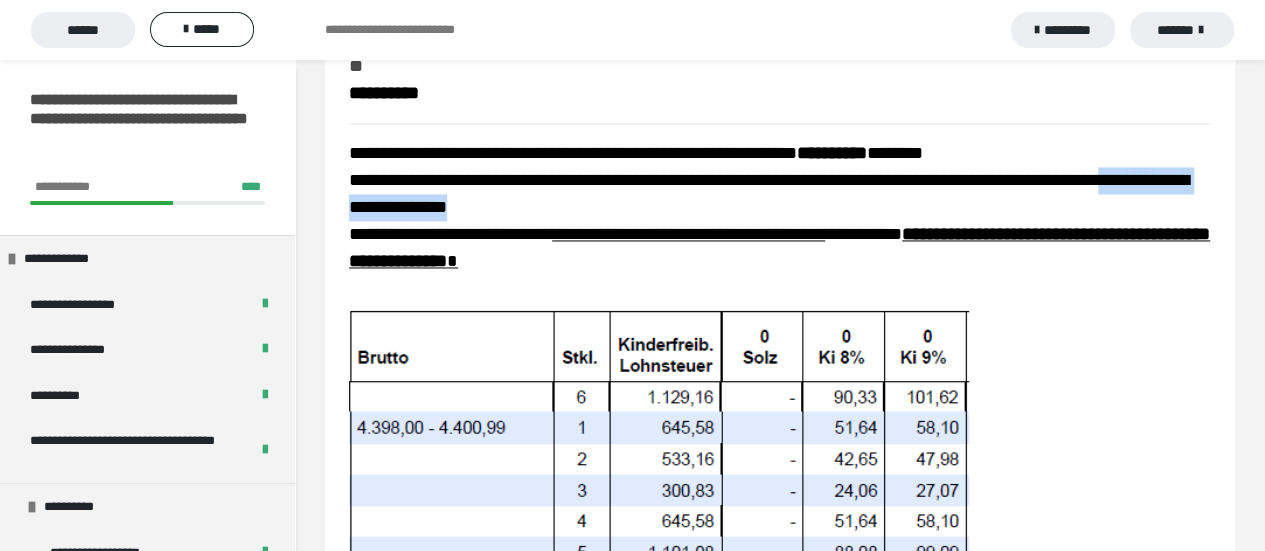 drag, startPoint x: 354, startPoint y: 209, endPoint x: 594, endPoint y: 208, distance: 240.00209 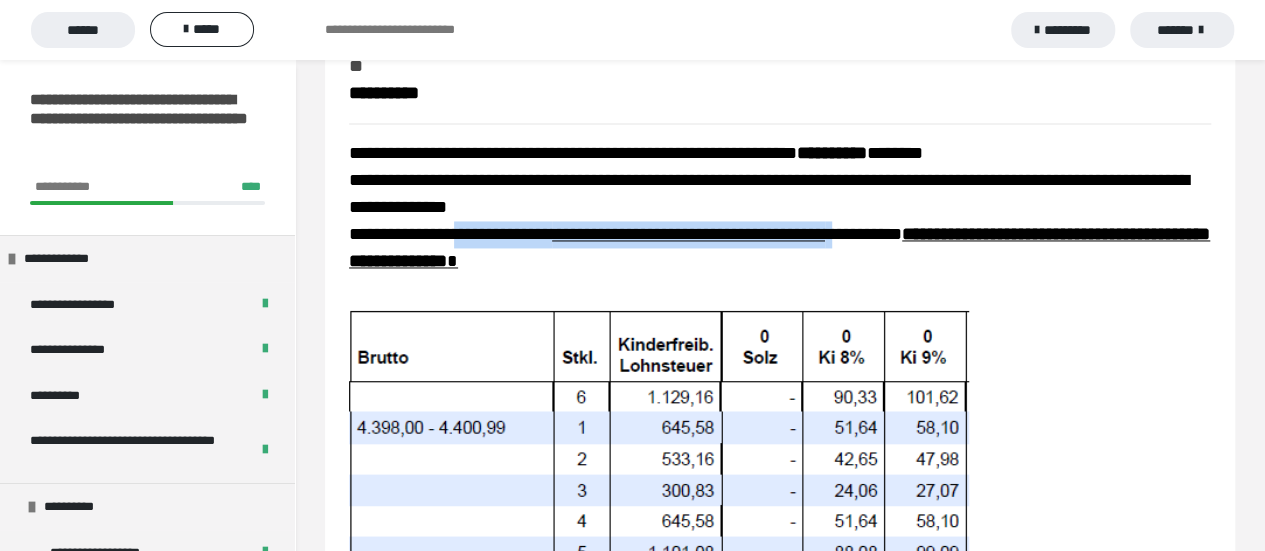 drag, startPoint x: 506, startPoint y: 239, endPoint x: 910, endPoint y: 239, distance: 404 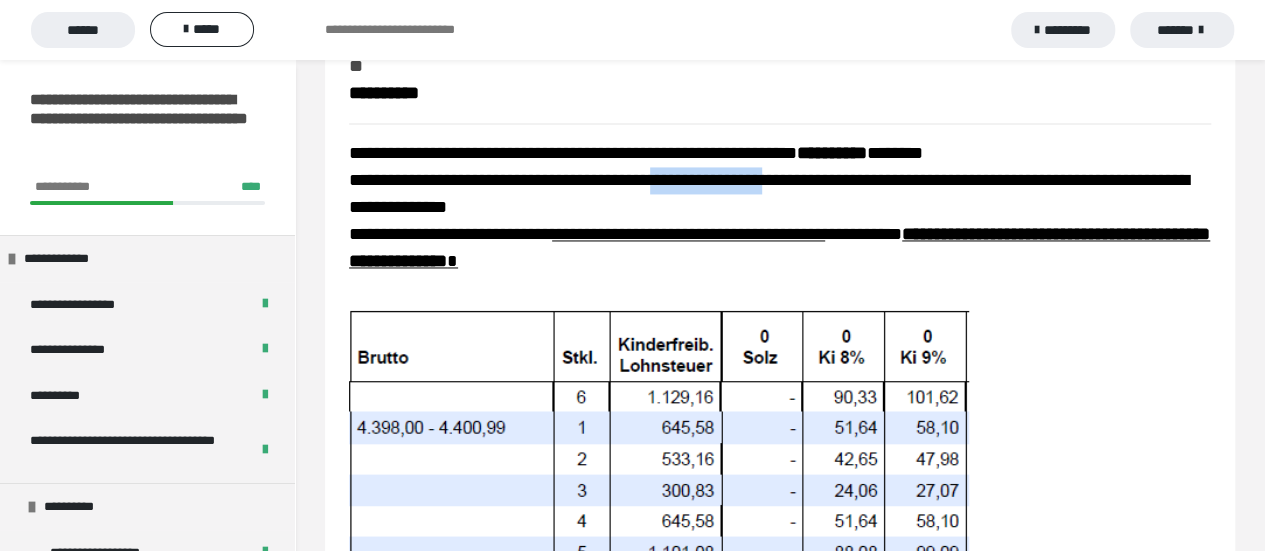 drag, startPoint x: 692, startPoint y: 183, endPoint x: 812, endPoint y: 183, distance: 120 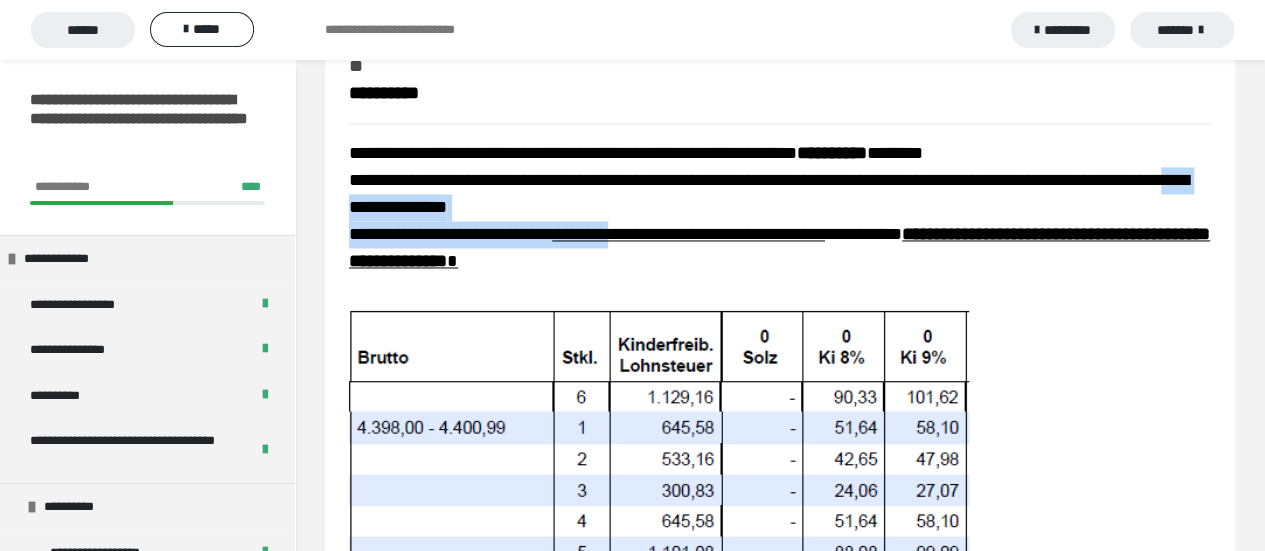 drag, startPoint x: 516, startPoint y: 219, endPoint x: 646, endPoint y: 237, distance: 131.24023 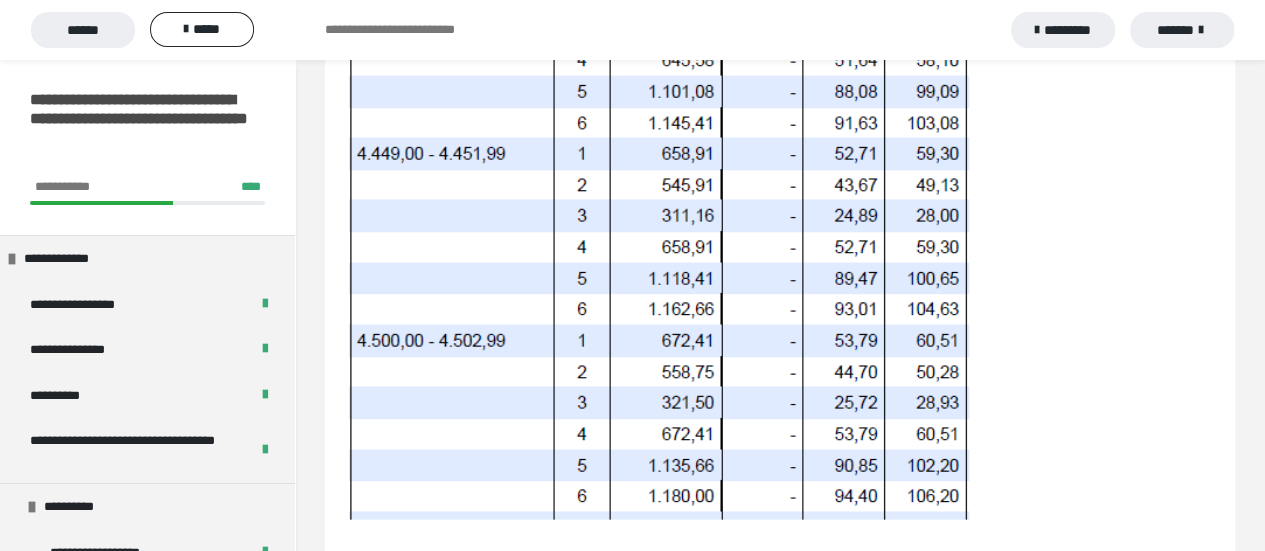 scroll, scrollTop: 2000, scrollLeft: 0, axis: vertical 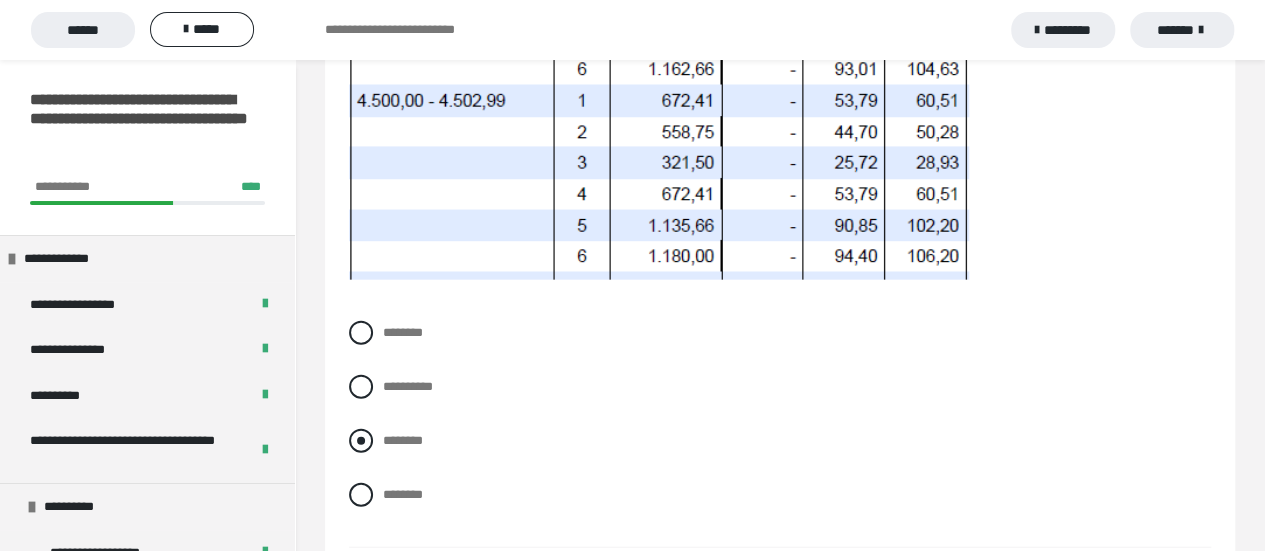 click on "********" at bounding box center (780, 441) 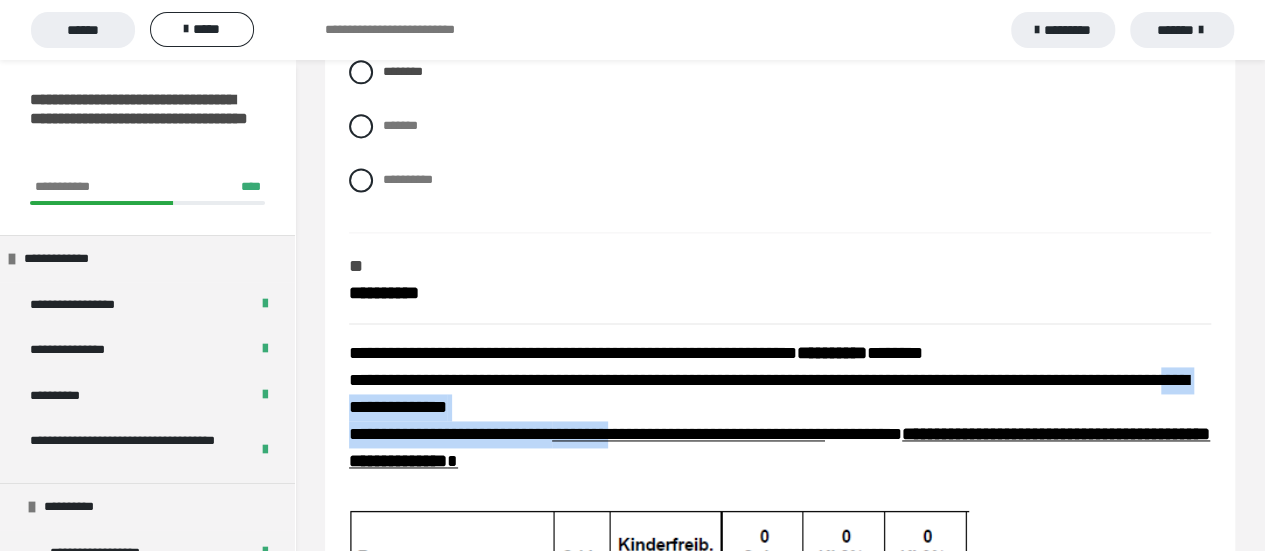 scroll, scrollTop: 1500, scrollLeft: 0, axis: vertical 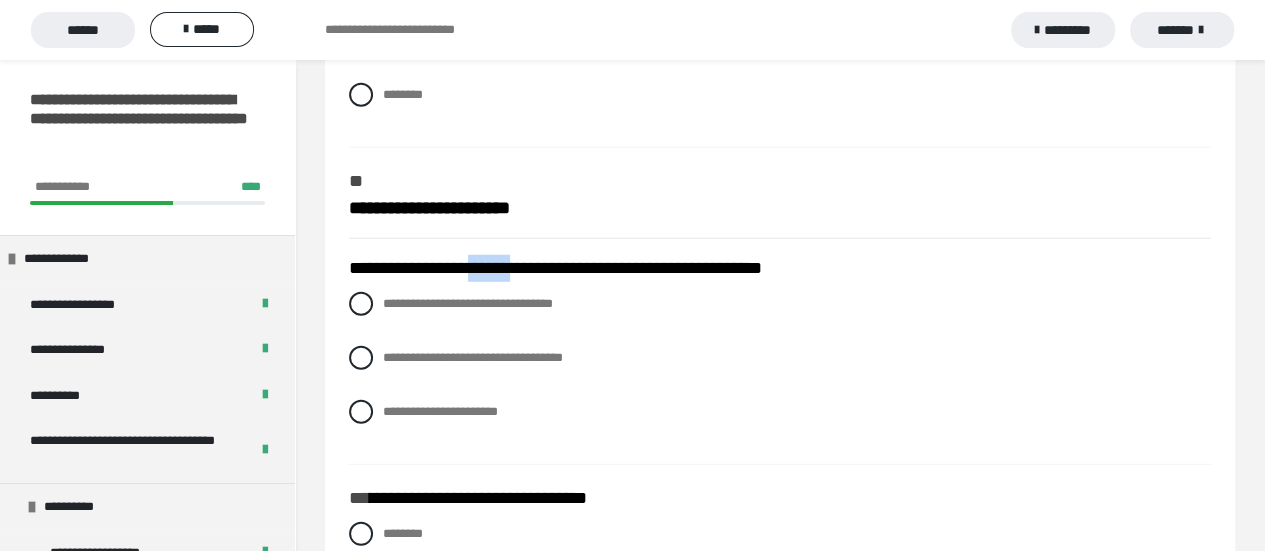 drag, startPoint x: 474, startPoint y: 261, endPoint x: 536, endPoint y: 265, distance: 62.1289 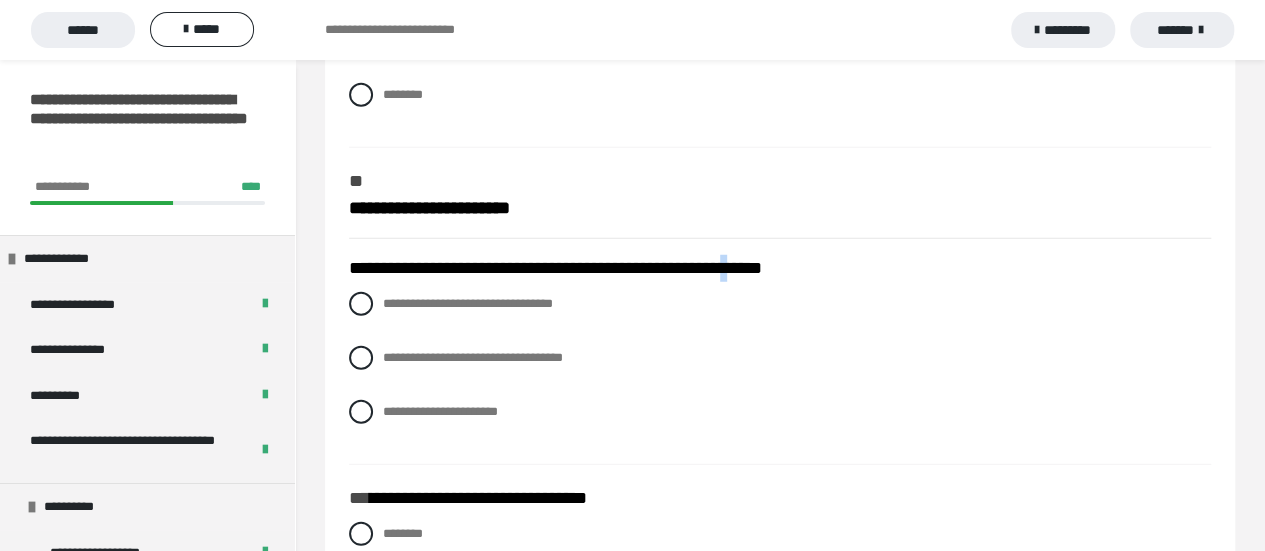 drag, startPoint x: 514, startPoint y: 263, endPoint x: 785, endPoint y: 249, distance: 271.3614 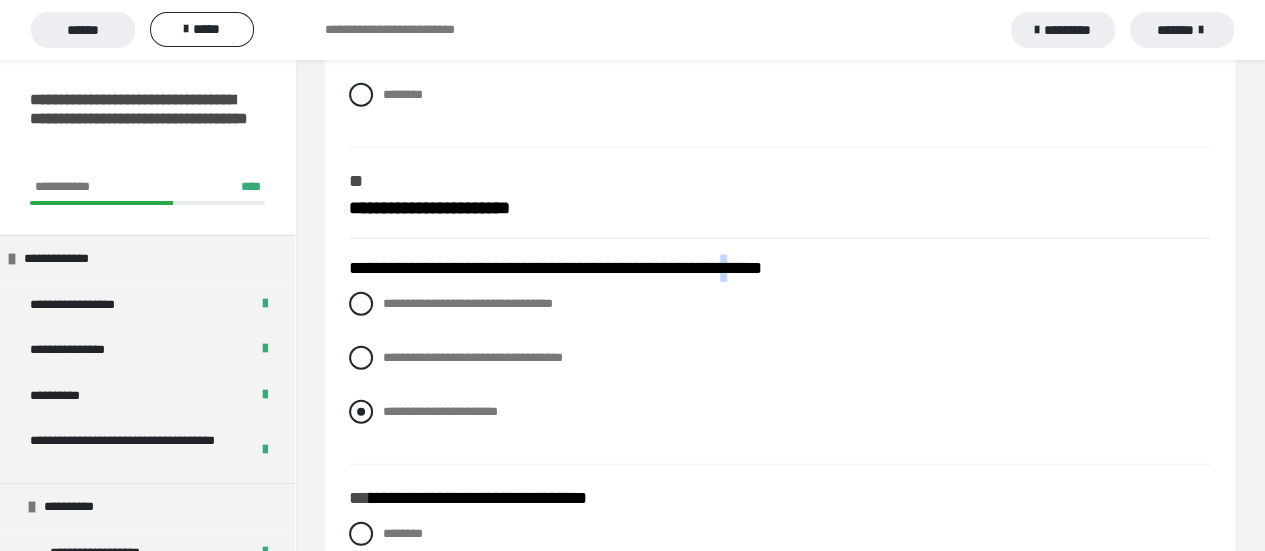 click at bounding box center [361, 412] 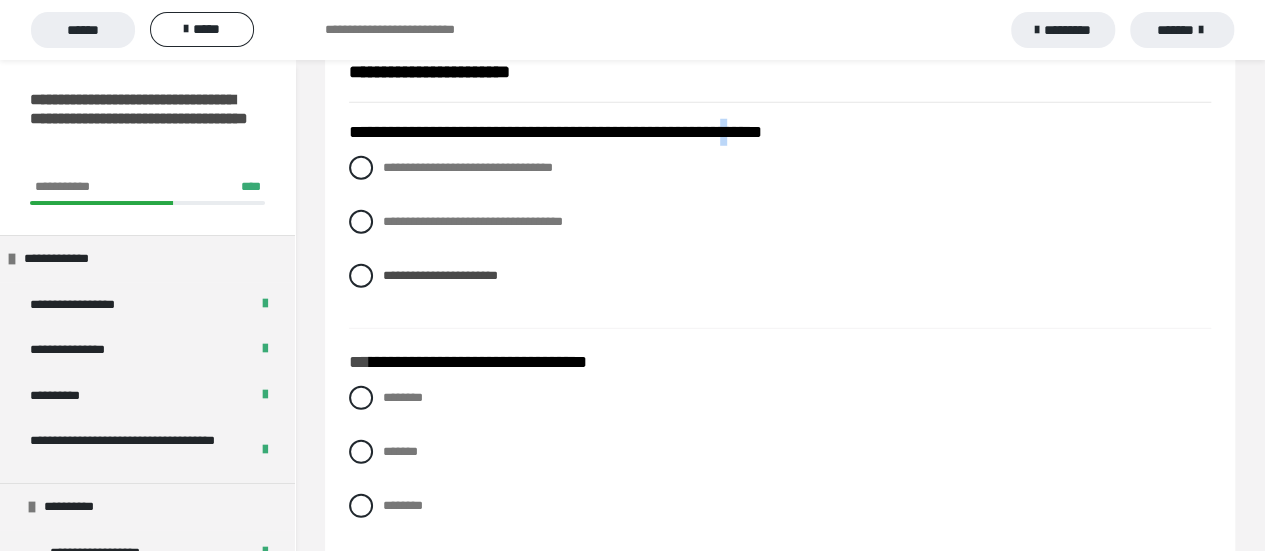 scroll, scrollTop: 2800, scrollLeft: 0, axis: vertical 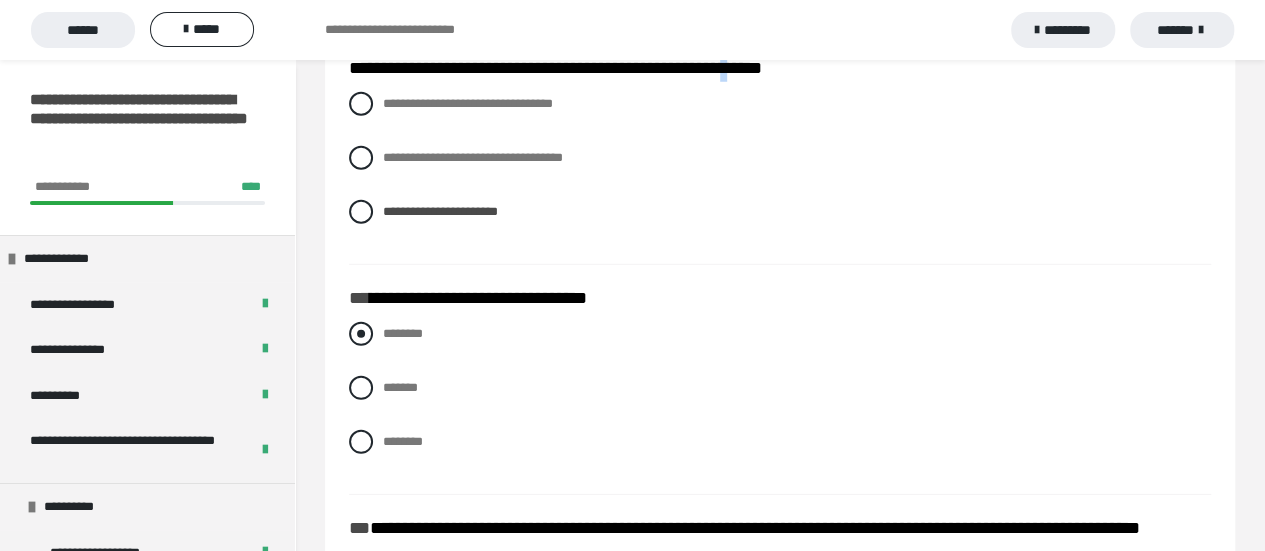 click at bounding box center (361, 334) 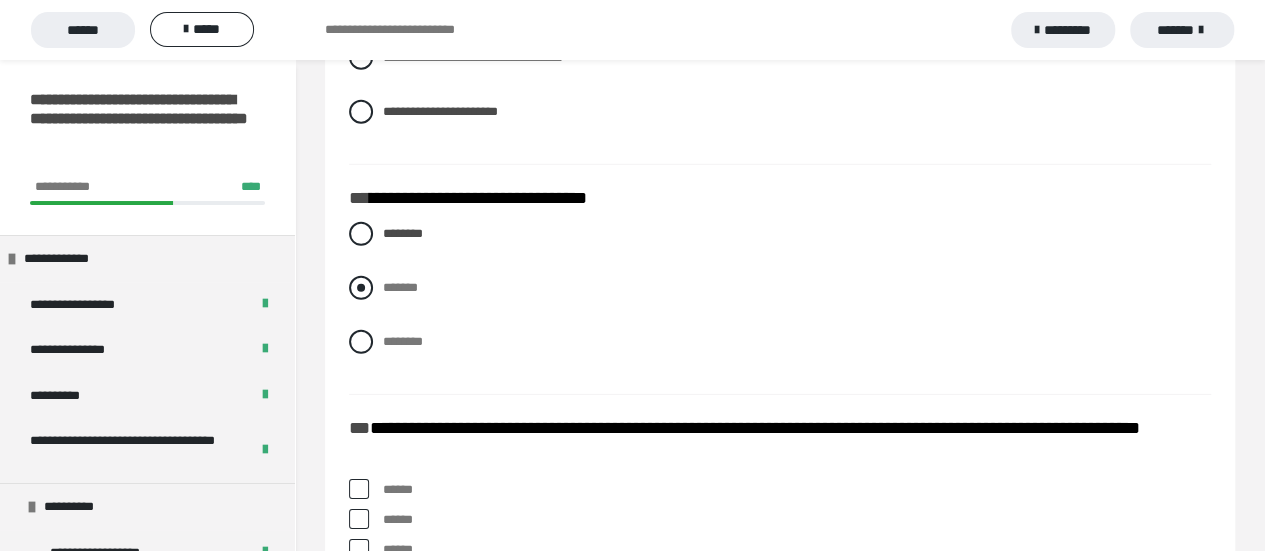scroll, scrollTop: 3000, scrollLeft: 0, axis: vertical 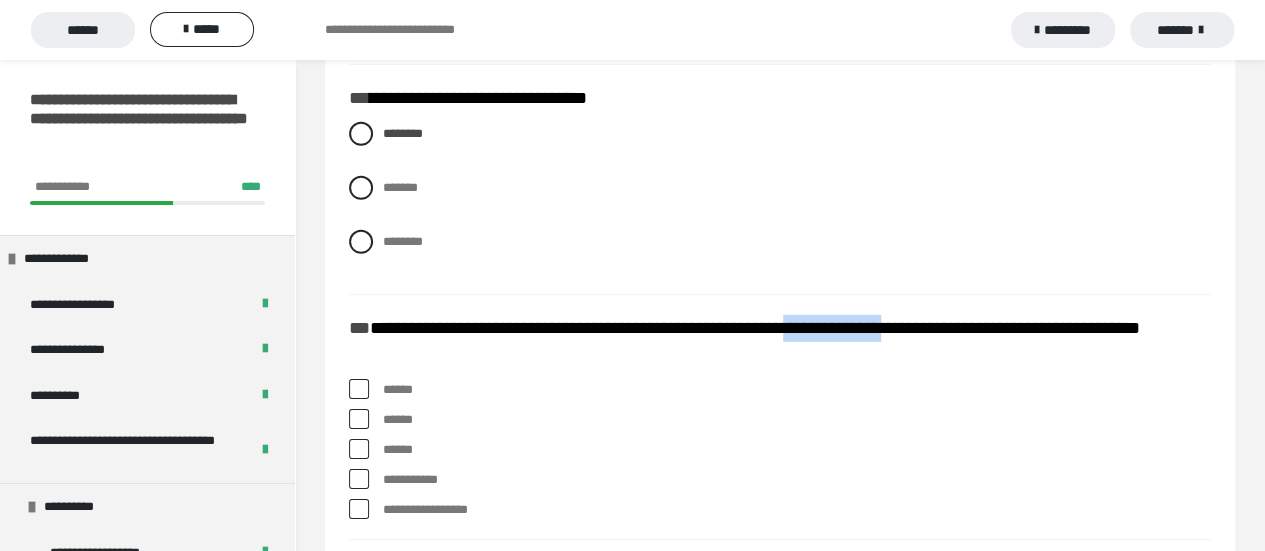 drag, startPoint x: 852, startPoint y: 325, endPoint x: 974, endPoint y: 327, distance: 122.016396 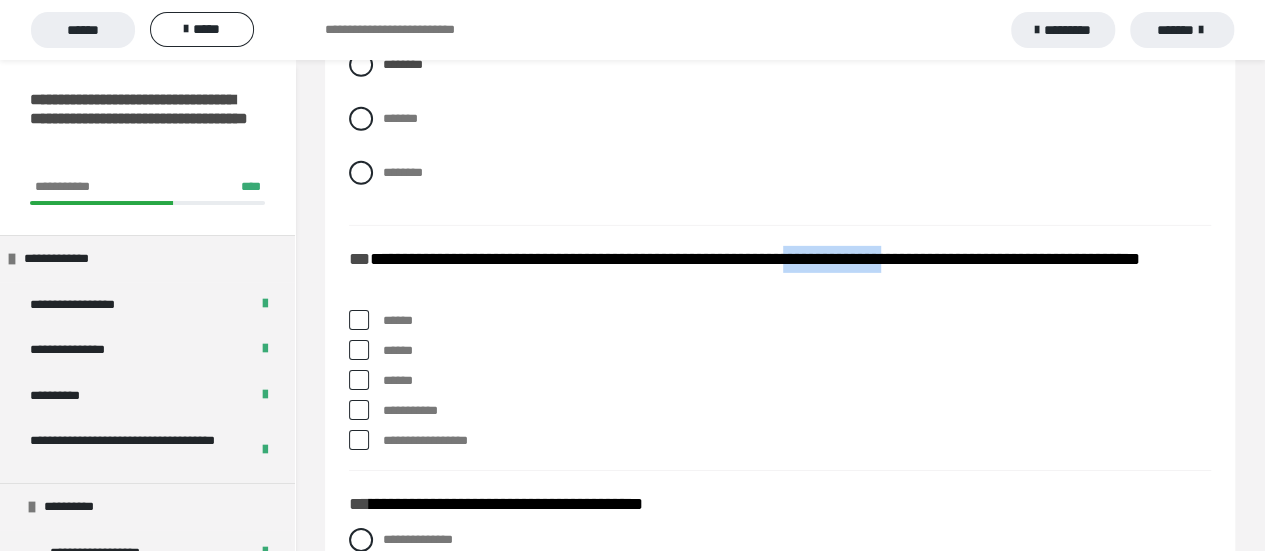 scroll, scrollTop: 3100, scrollLeft: 0, axis: vertical 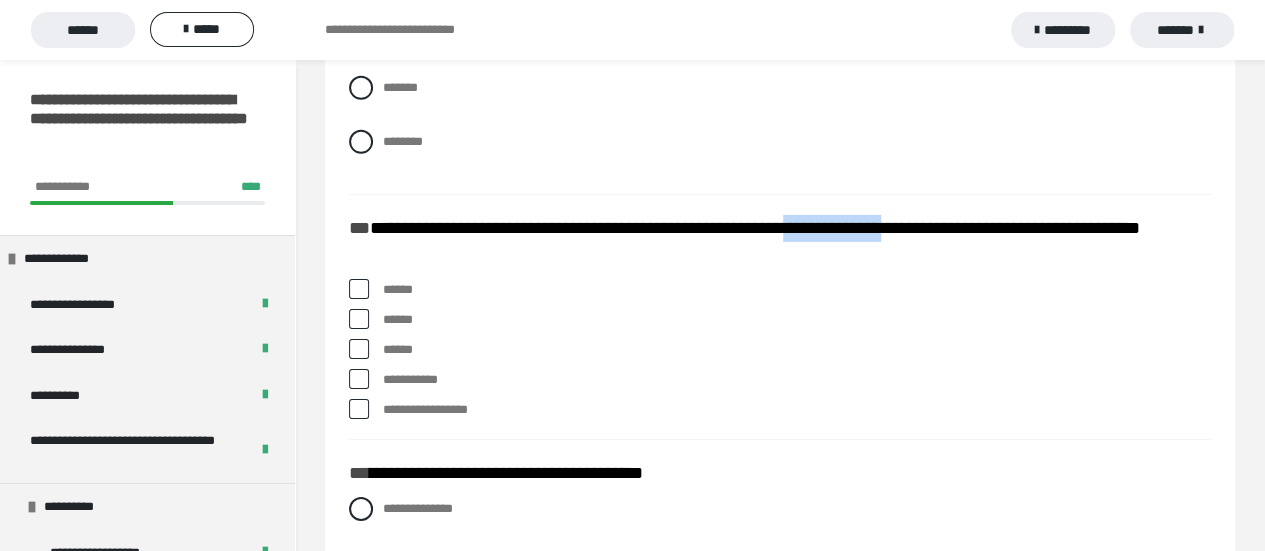 click on "******" at bounding box center [780, 350] 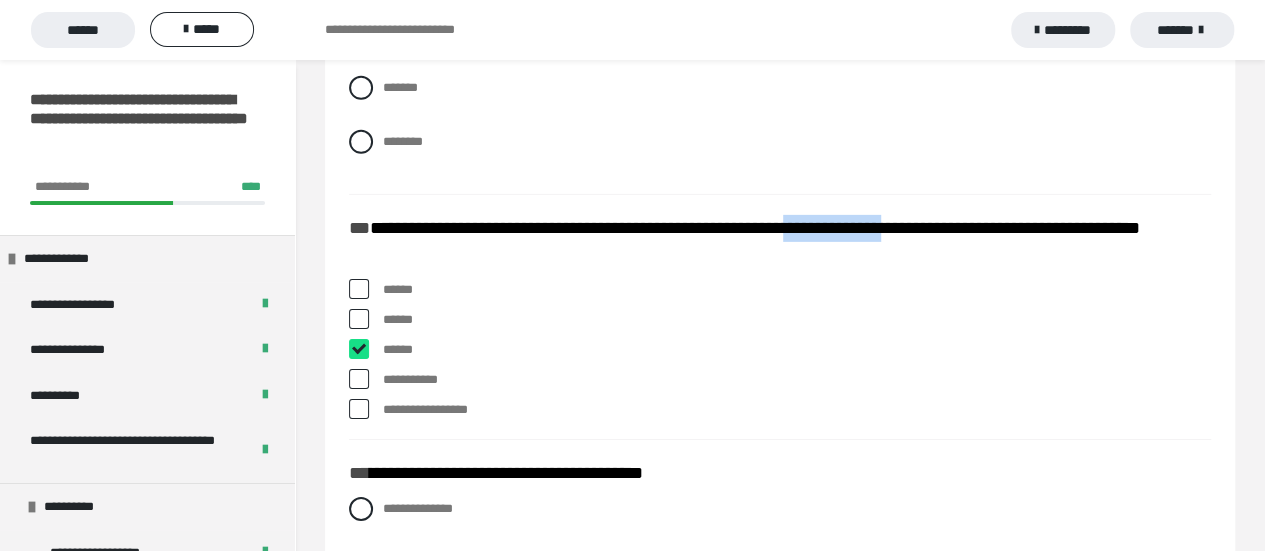 checkbox on "****" 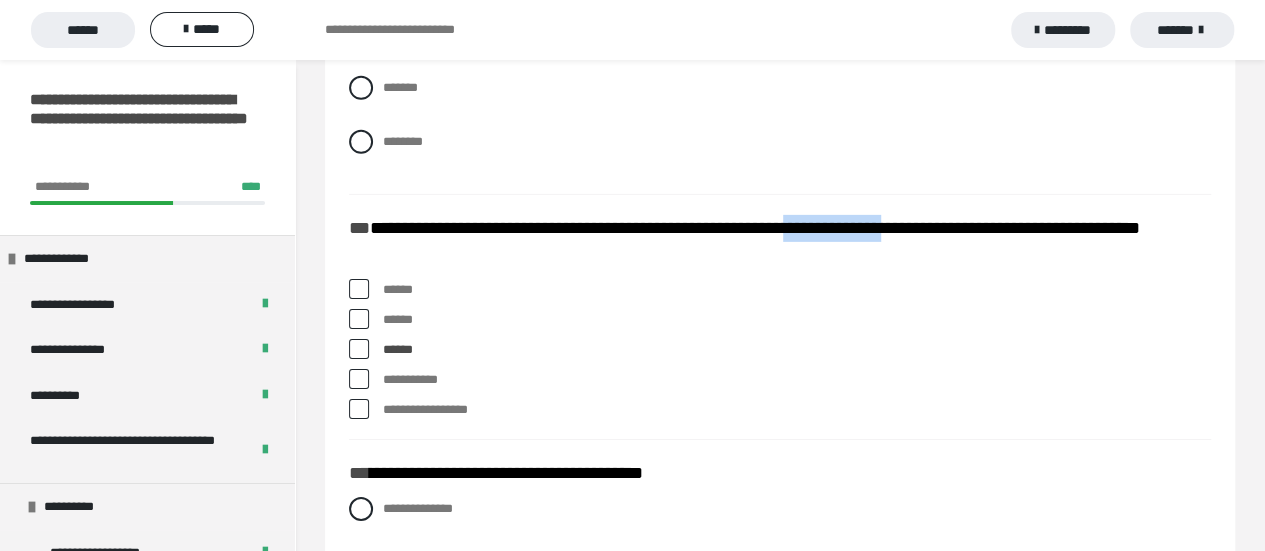 click at bounding box center [359, 409] 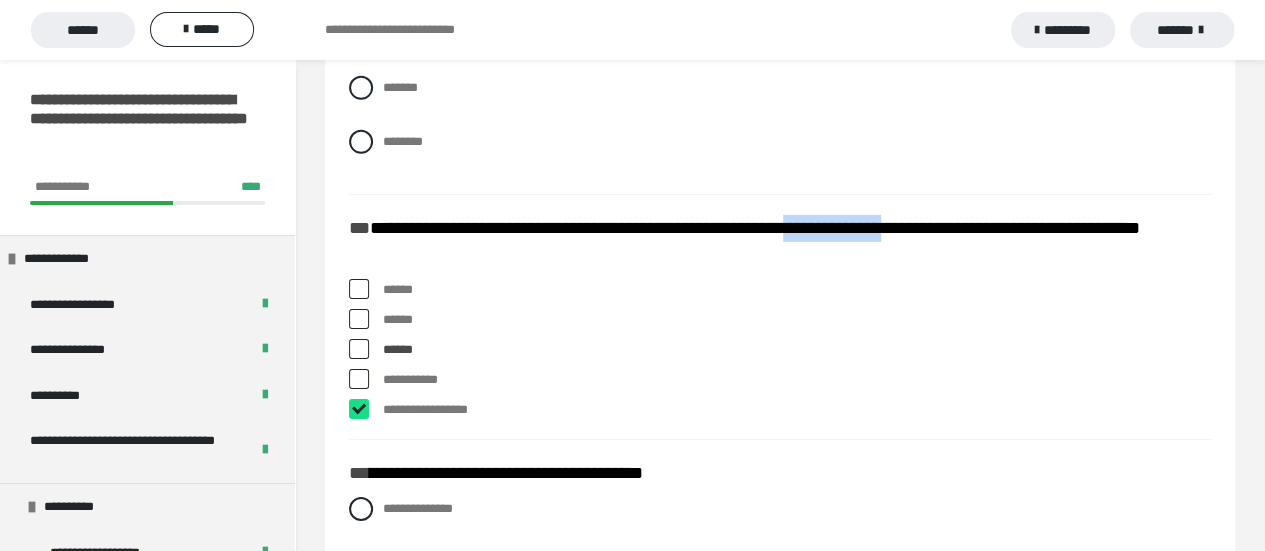 checkbox on "****" 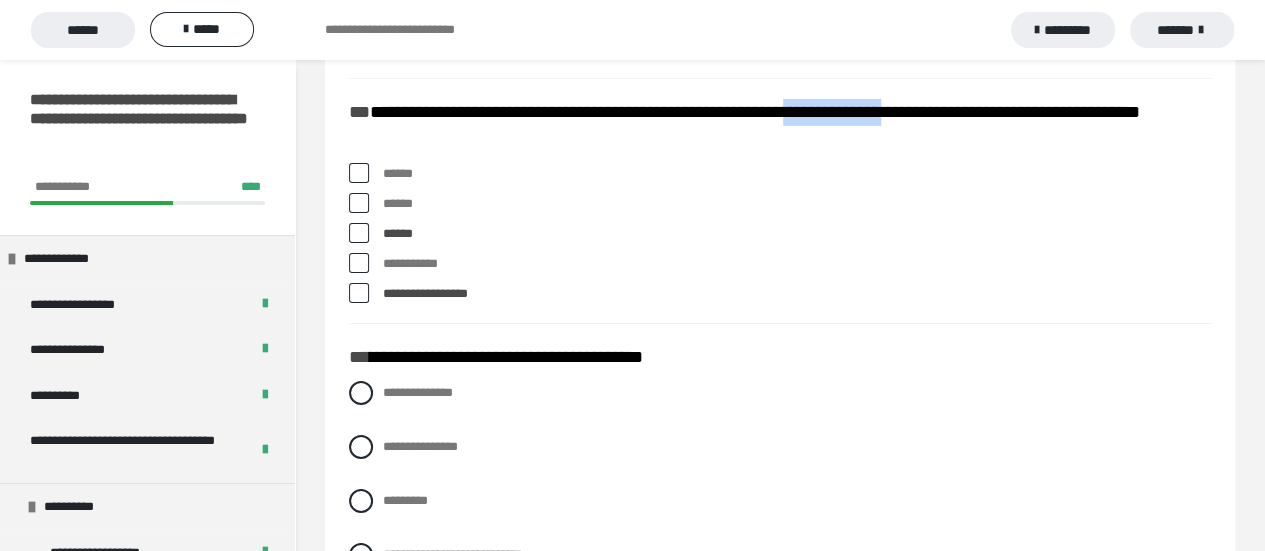 scroll, scrollTop: 3300, scrollLeft: 0, axis: vertical 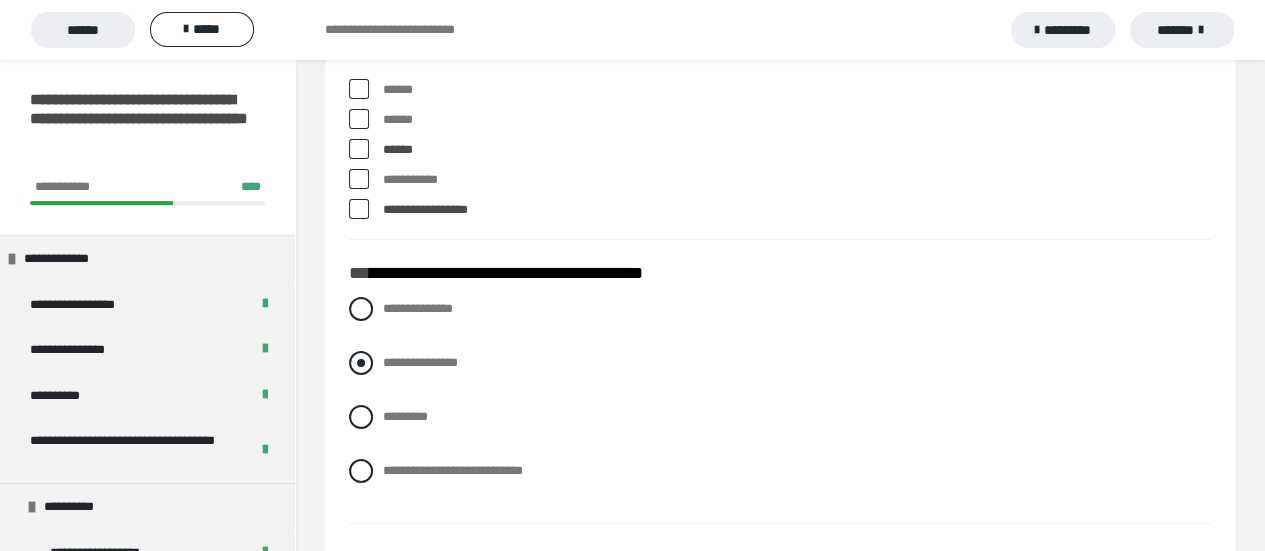 click at bounding box center (361, 363) 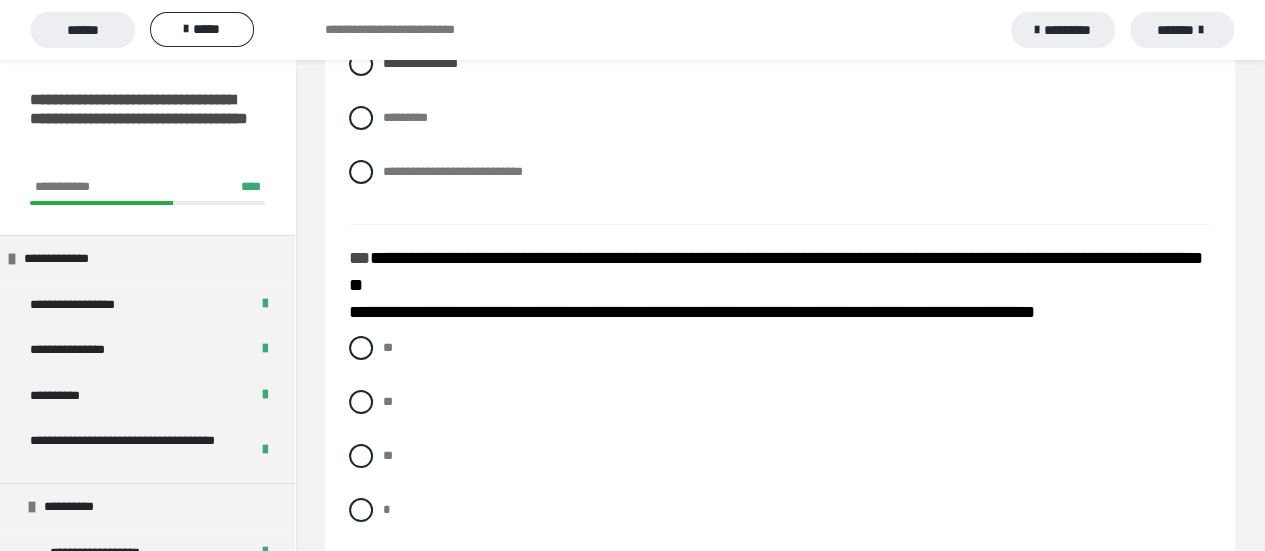 scroll, scrollTop: 3600, scrollLeft: 0, axis: vertical 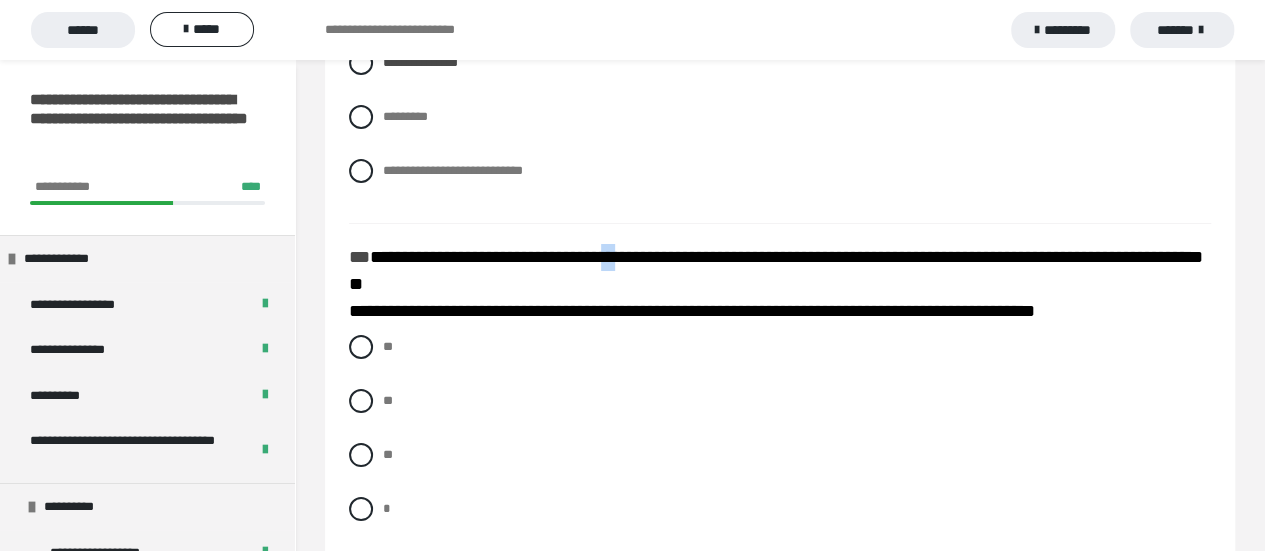 drag, startPoint x: 650, startPoint y: 253, endPoint x: 662, endPoint y: 253, distance: 12 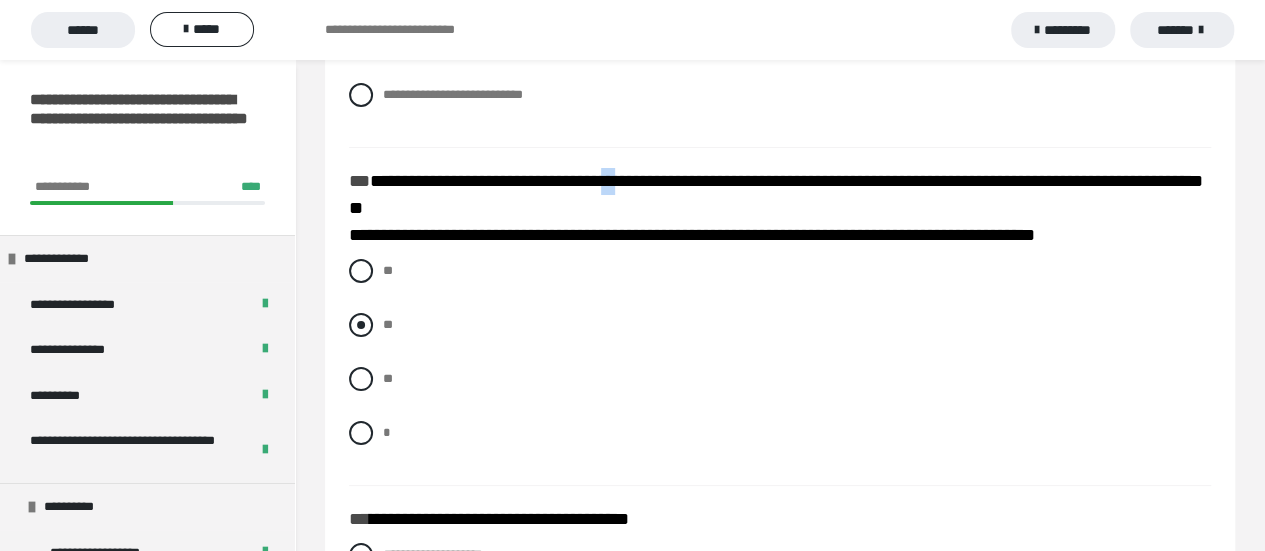 scroll, scrollTop: 3700, scrollLeft: 0, axis: vertical 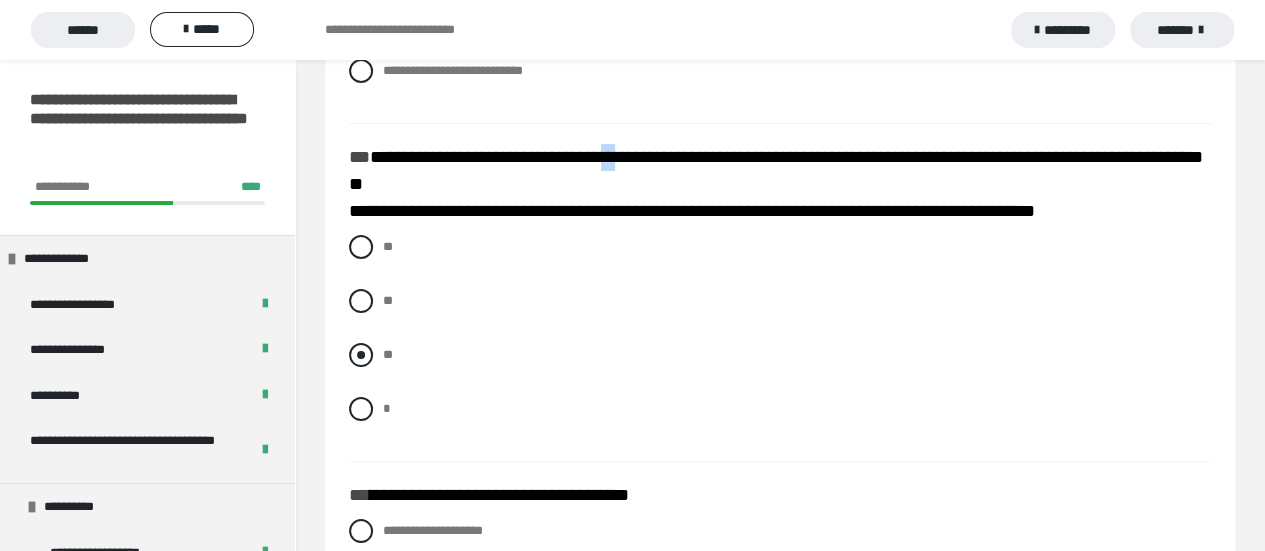 click at bounding box center [361, 355] 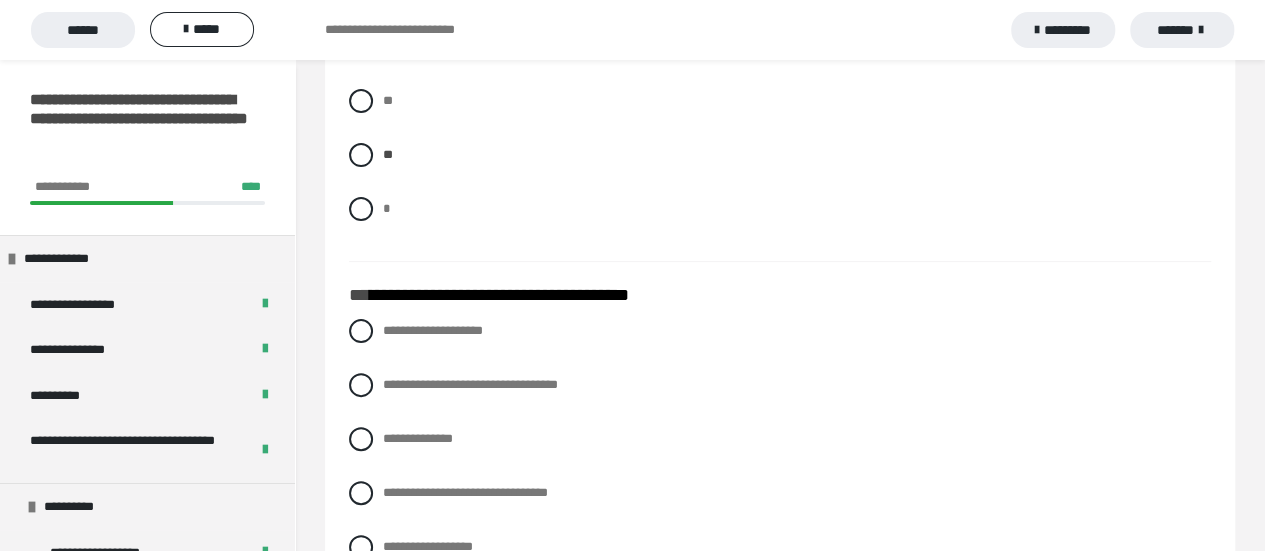 scroll, scrollTop: 4000, scrollLeft: 0, axis: vertical 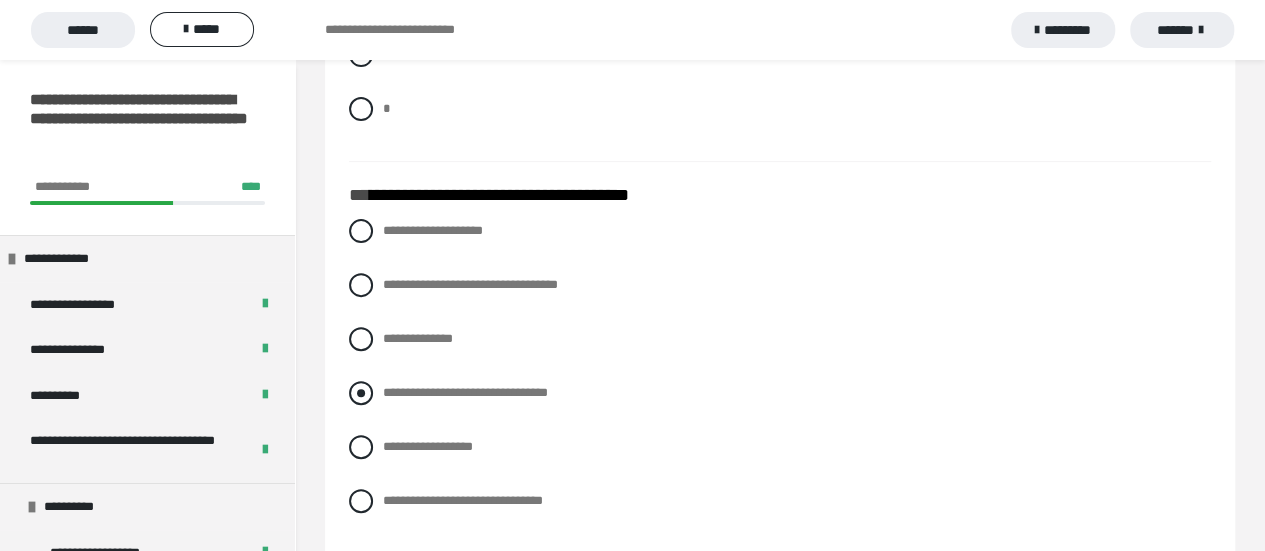 click on "**********" at bounding box center (465, 392) 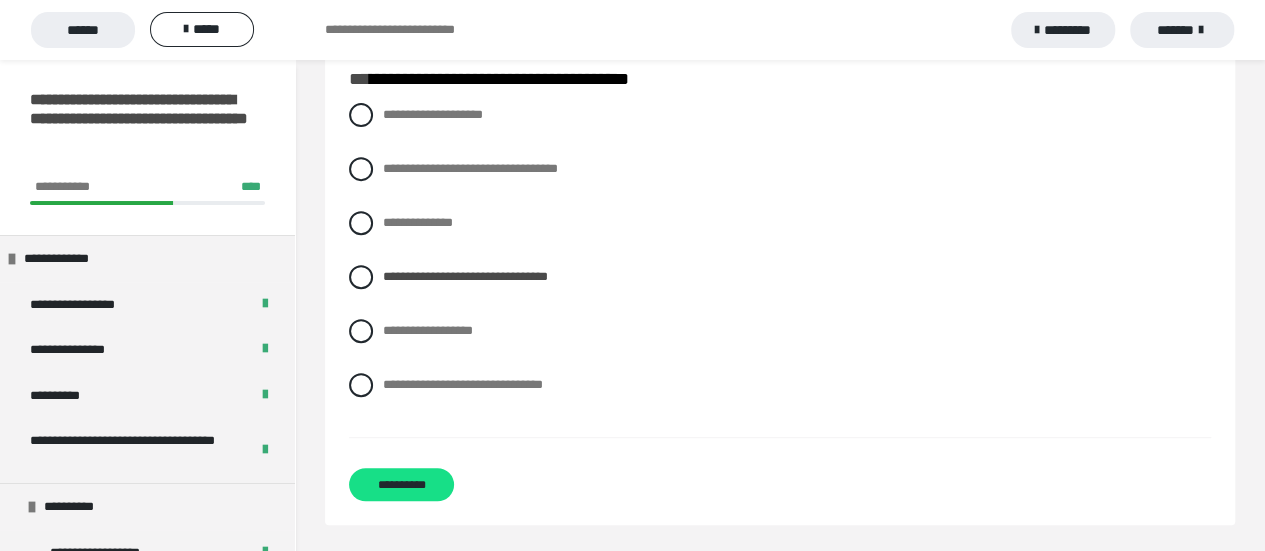 scroll, scrollTop: 3816, scrollLeft: 0, axis: vertical 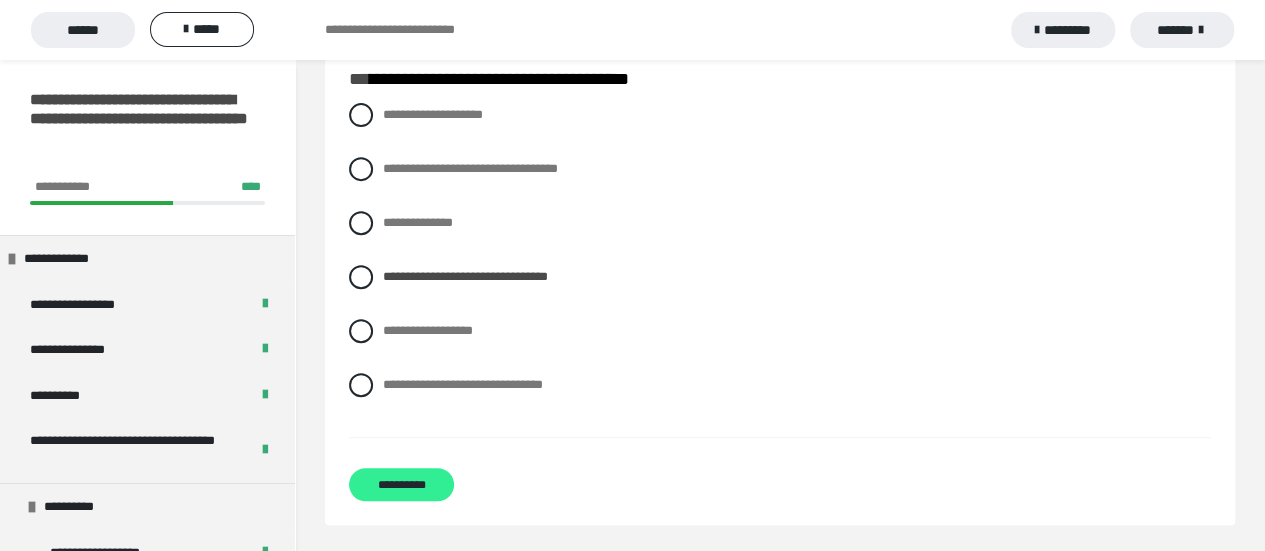 click on "**********" at bounding box center (401, 484) 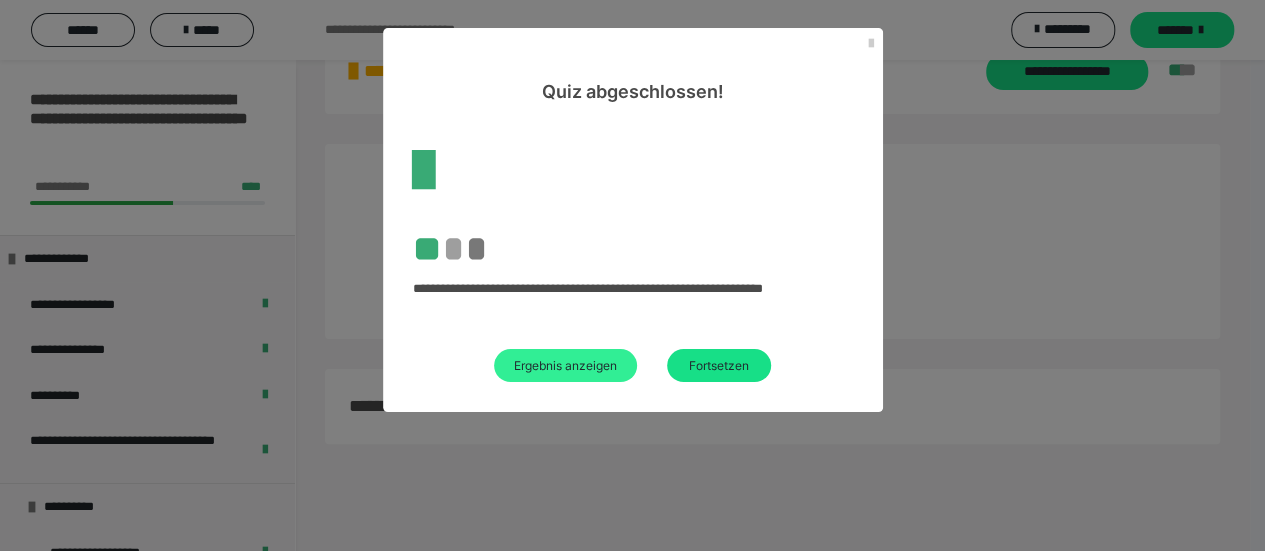scroll, scrollTop: 60, scrollLeft: 0, axis: vertical 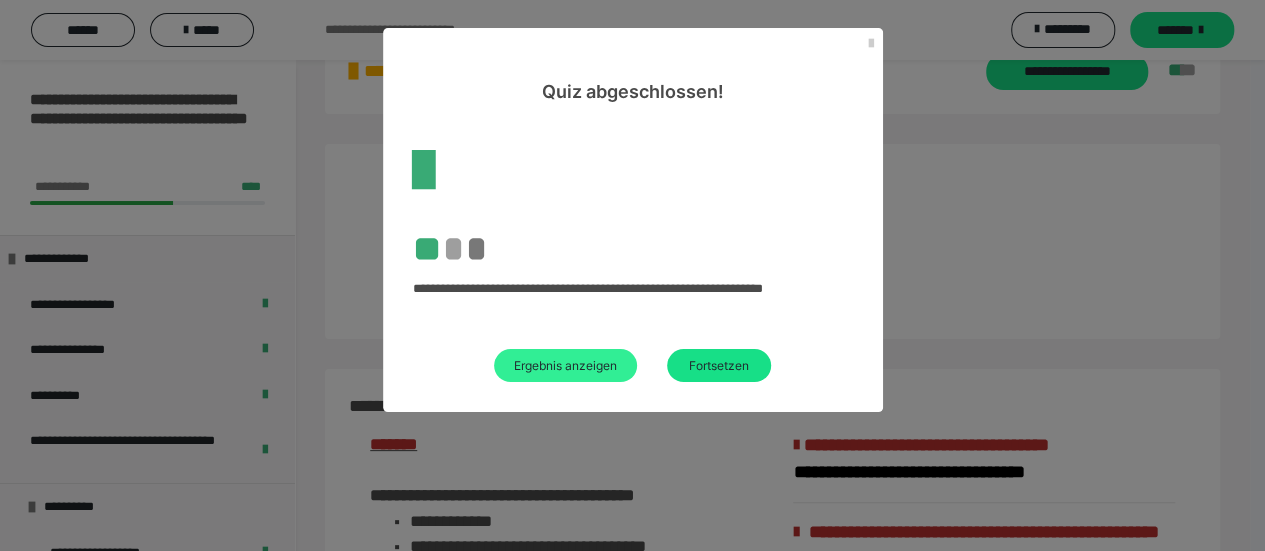 click on "Ergebnis anzeigen" at bounding box center (565, 365) 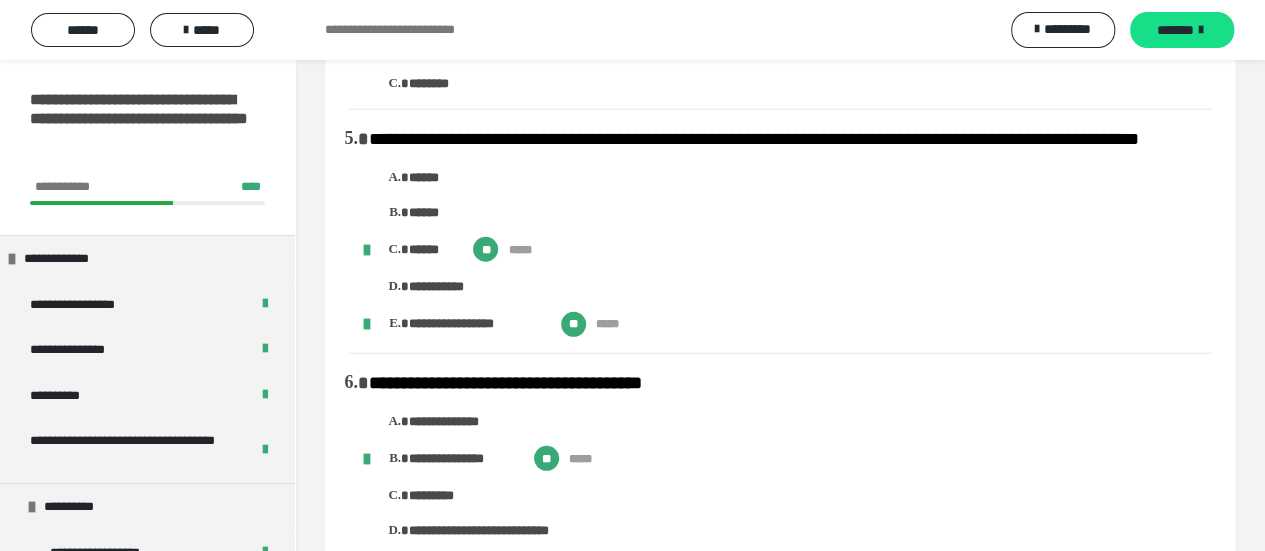 scroll, scrollTop: 2600, scrollLeft: 0, axis: vertical 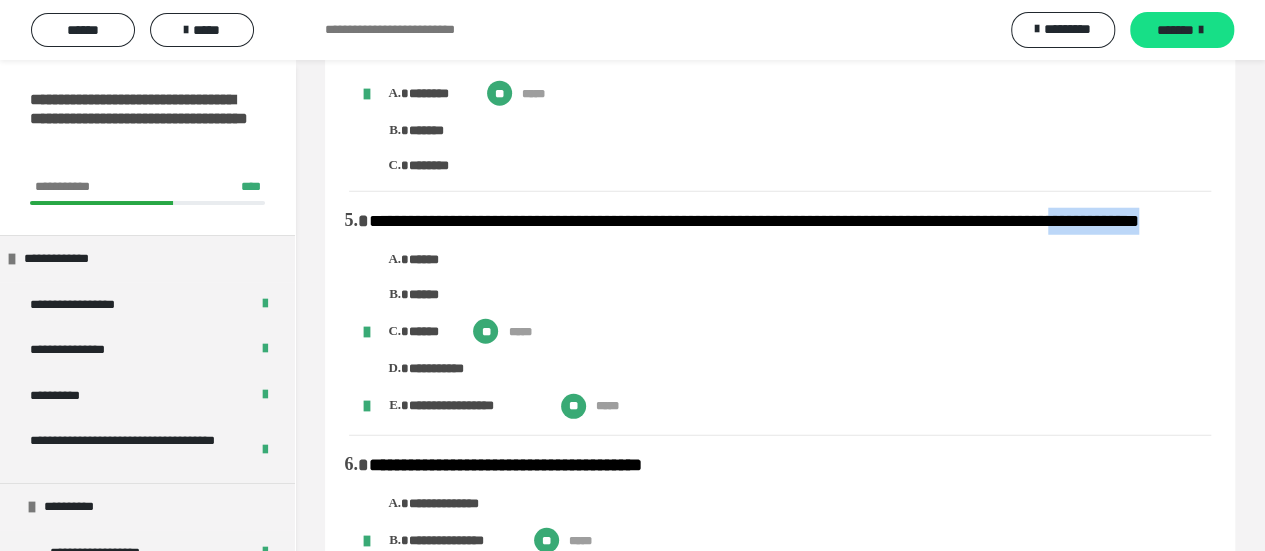 drag, startPoint x: 370, startPoint y: 243, endPoint x: 502, endPoint y: 254, distance: 132.45753 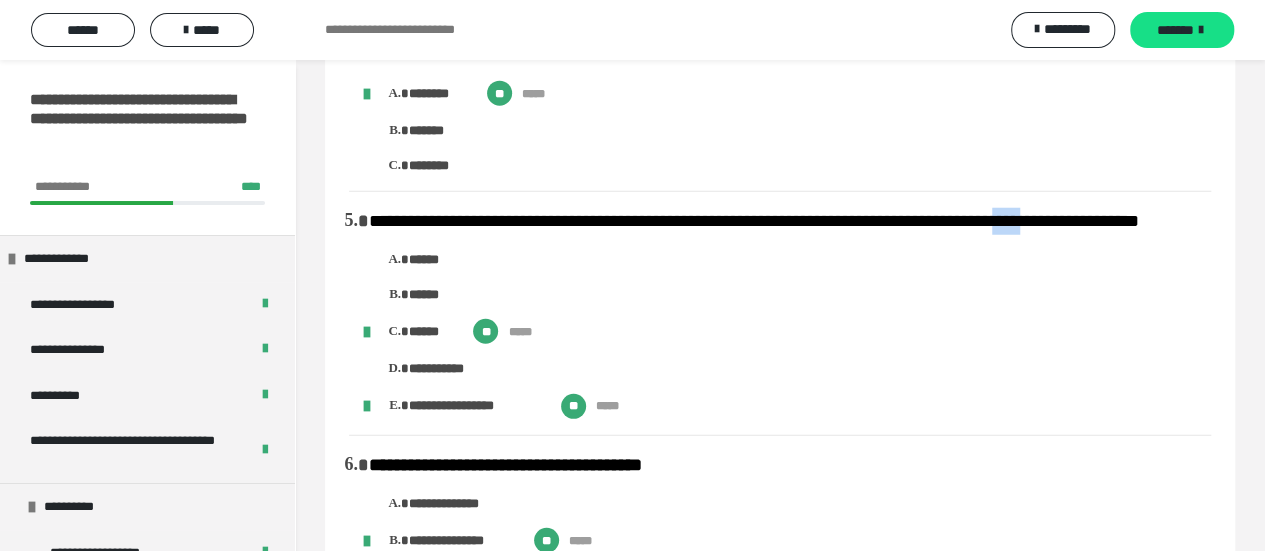 drag, startPoint x: 1102, startPoint y: 220, endPoint x: 1129, endPoint y: 221, distance: 27.018513 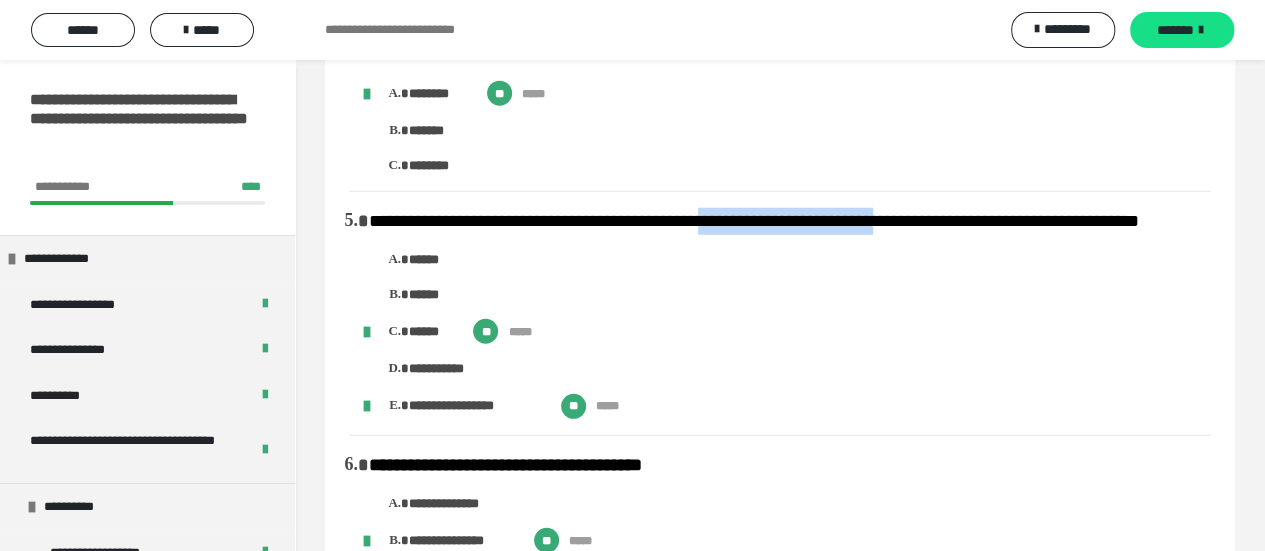 drag, startPoint x: 741, startPoint y: 219, endPoint x: 963, endPoint y: 222, distance: 222.02026 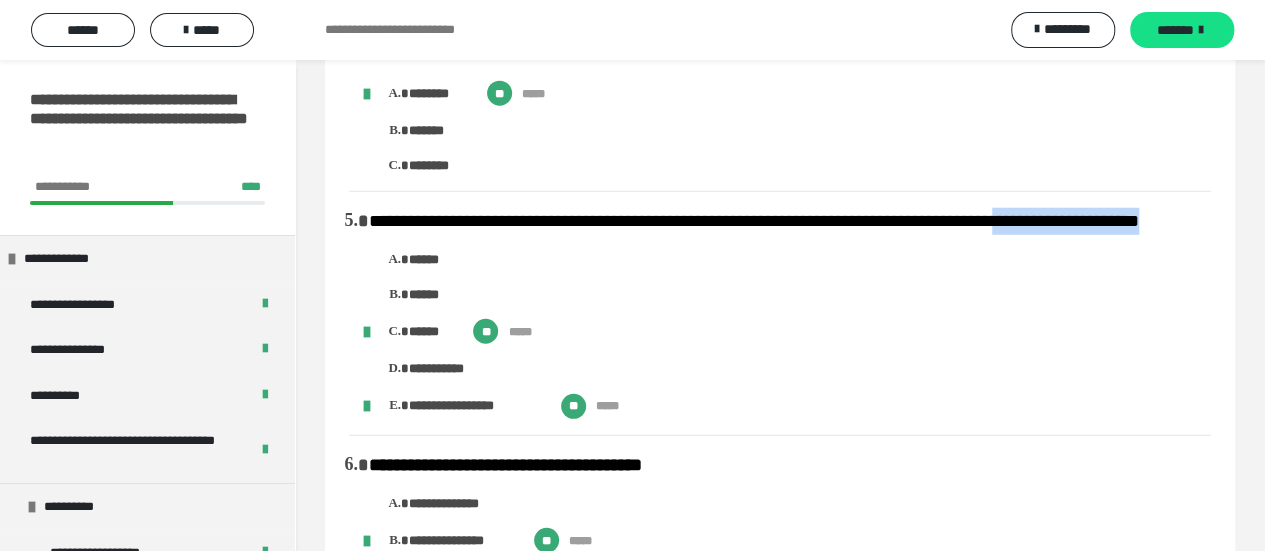 drag, startPoint x: 1104, startPoint y: 219, endPoint x: 1156, endPoint y: 242, distance: 56.859474 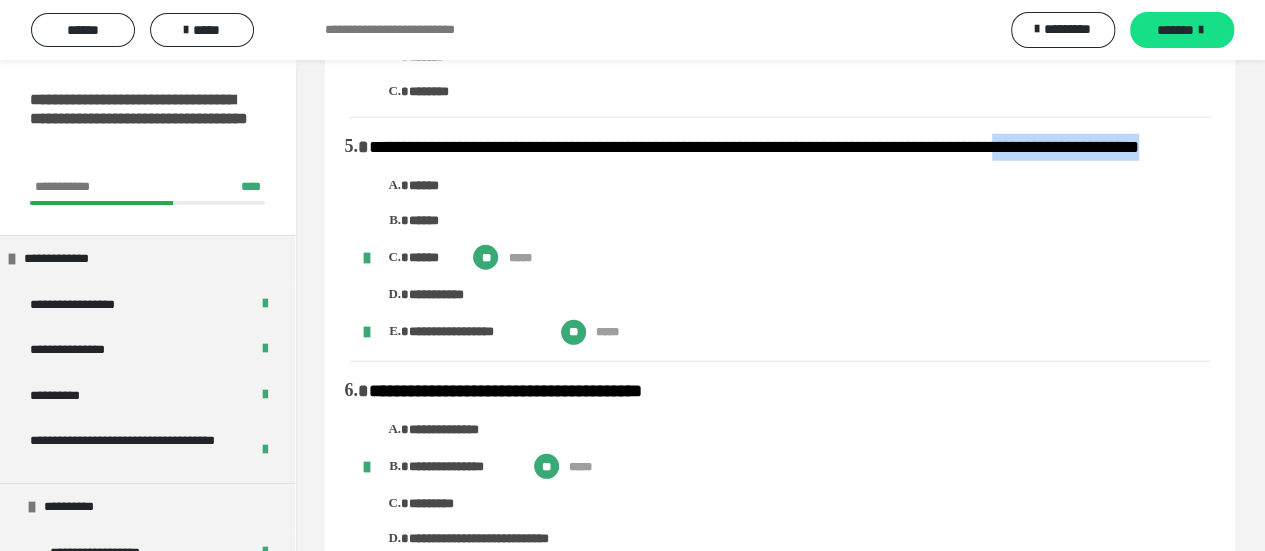 scroll, scrollTop: 2700, scrollLeft: 0, axis: vertical 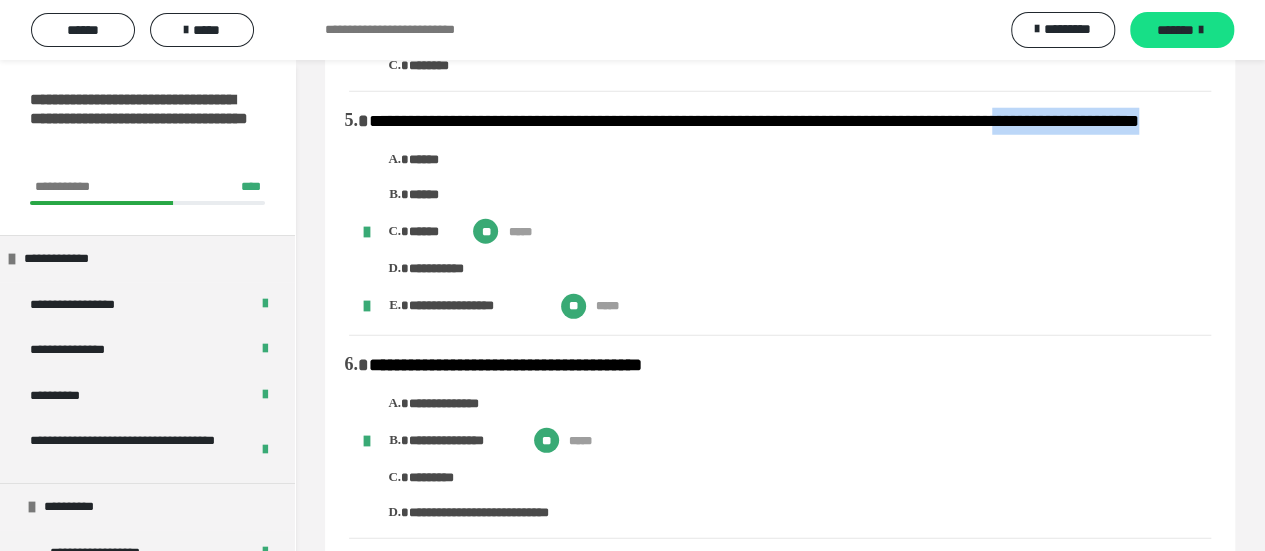 click on "**********" at bounding box center (404, -2535) 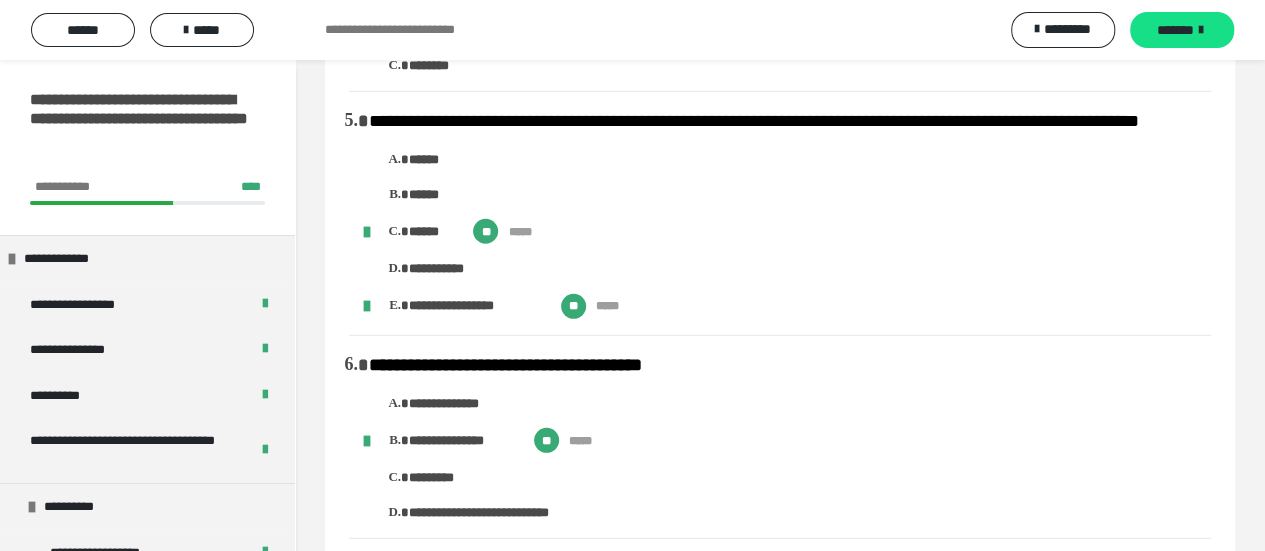 click on "**********" at bounding box center (790, 213) 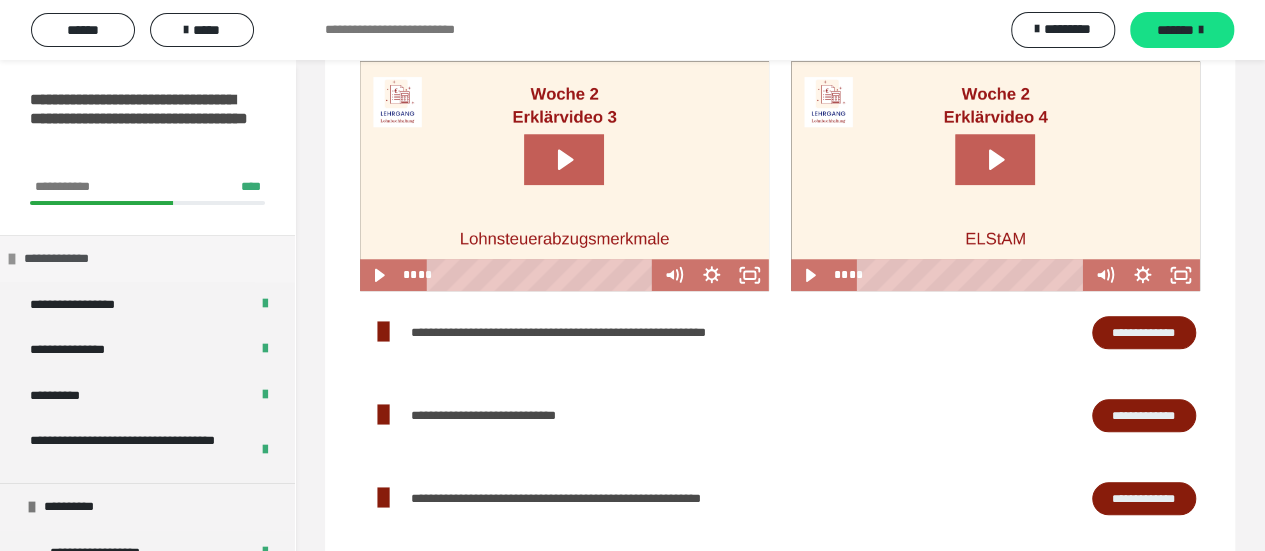 scroll, scrollTop: 4600, scrollLeft: 0, axis: vertical 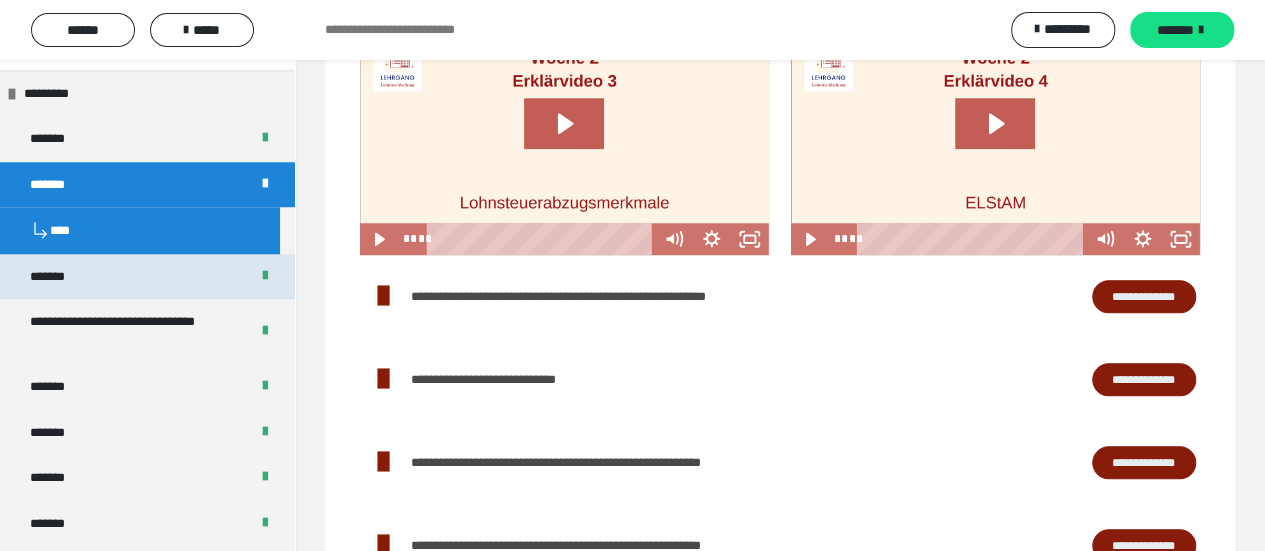 click on "*******" at bounding box center (147, 277) 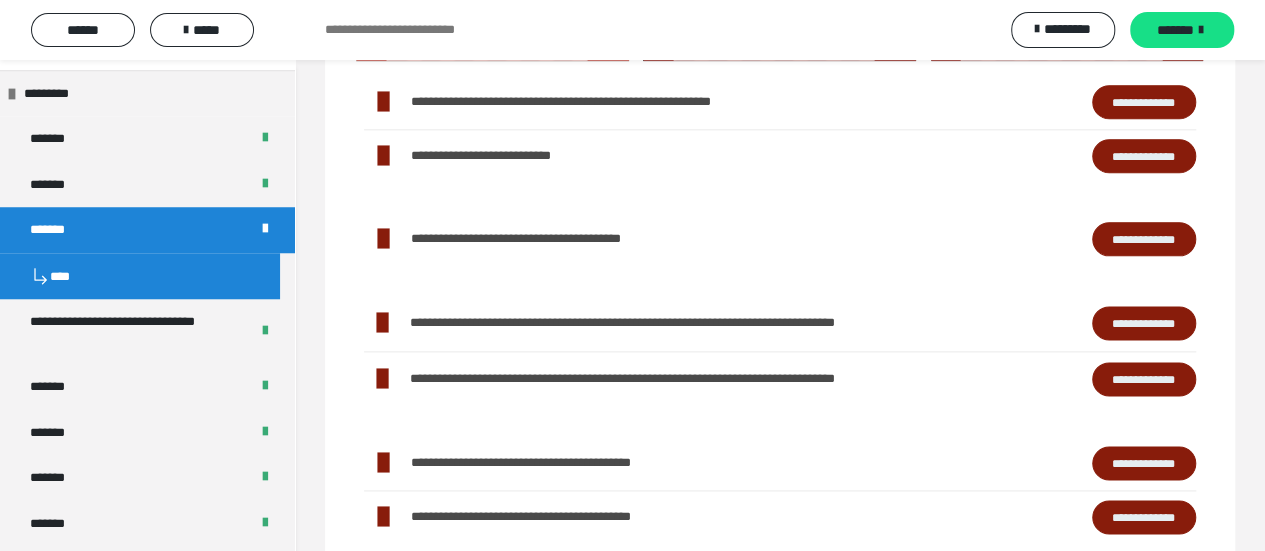 scroll, scrollTop: 1033, scrollLeft: 0, axis: vertical 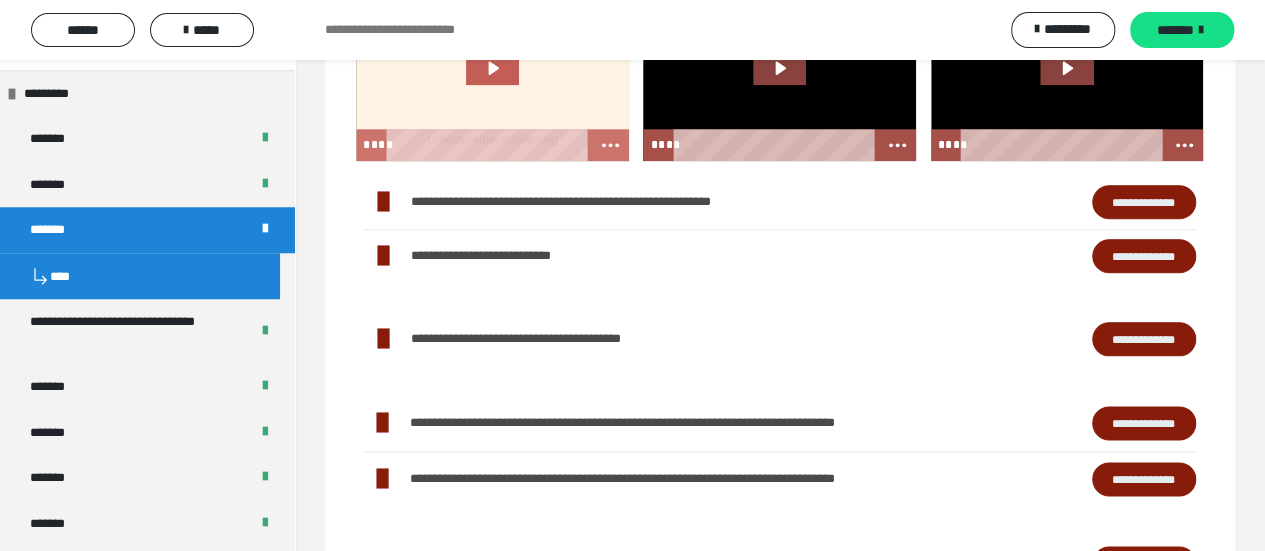 click on "**********" at bounding box center [1144, 201] 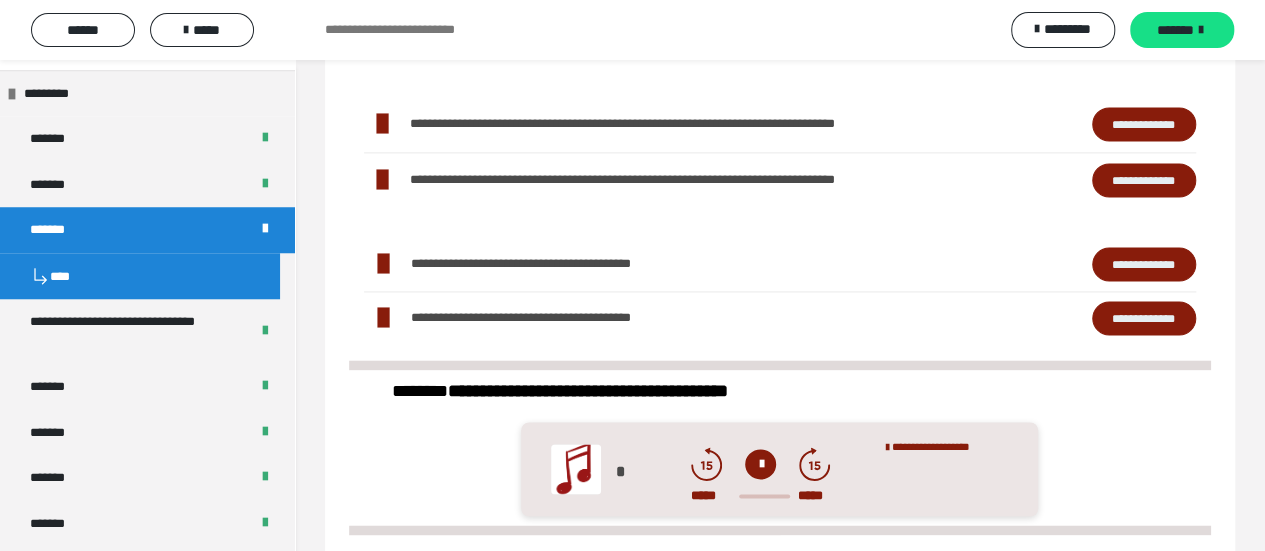 scroll, scrollTop: 1333, scrollLeft: 0, axis: vertical 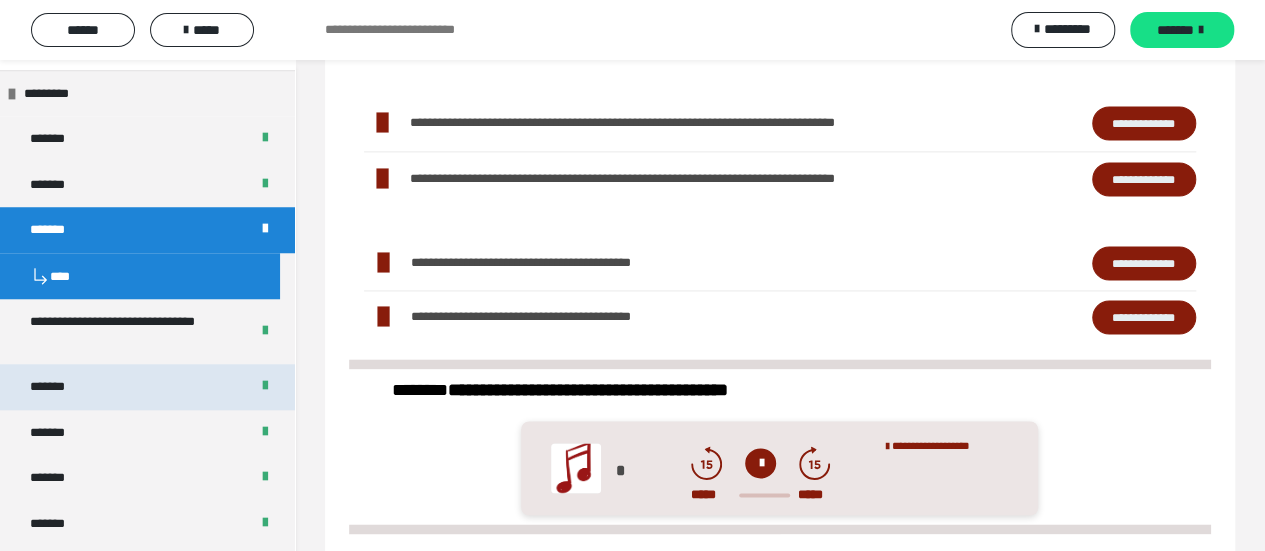 click on "*******" at bounding box center (147, 387) 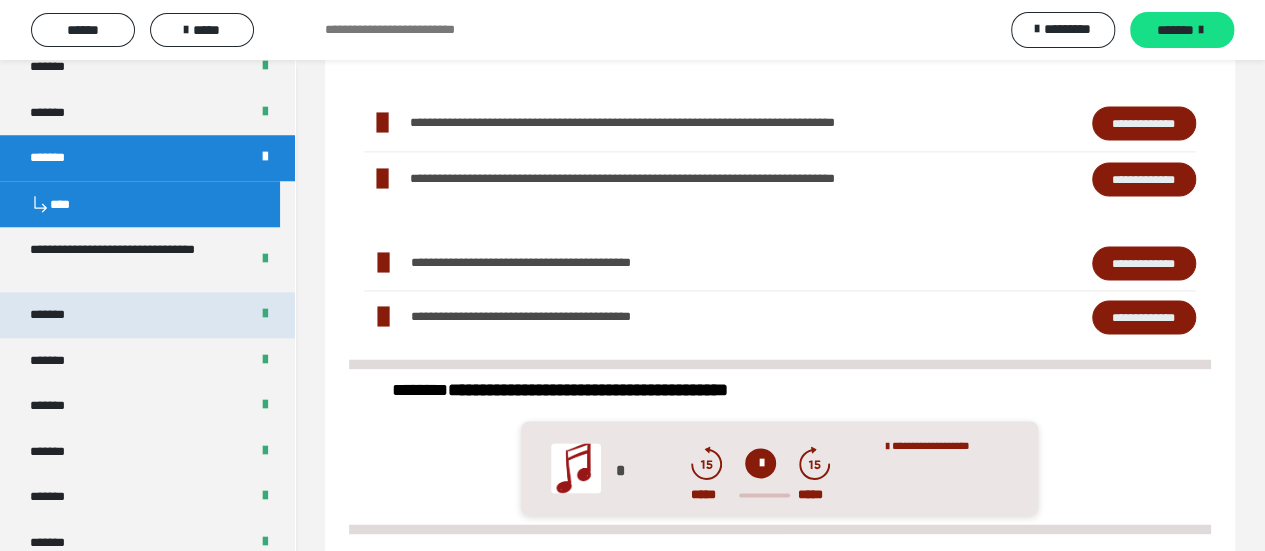 scroll, scrollTop: 900, scrollLeft: 0, axis: vertical 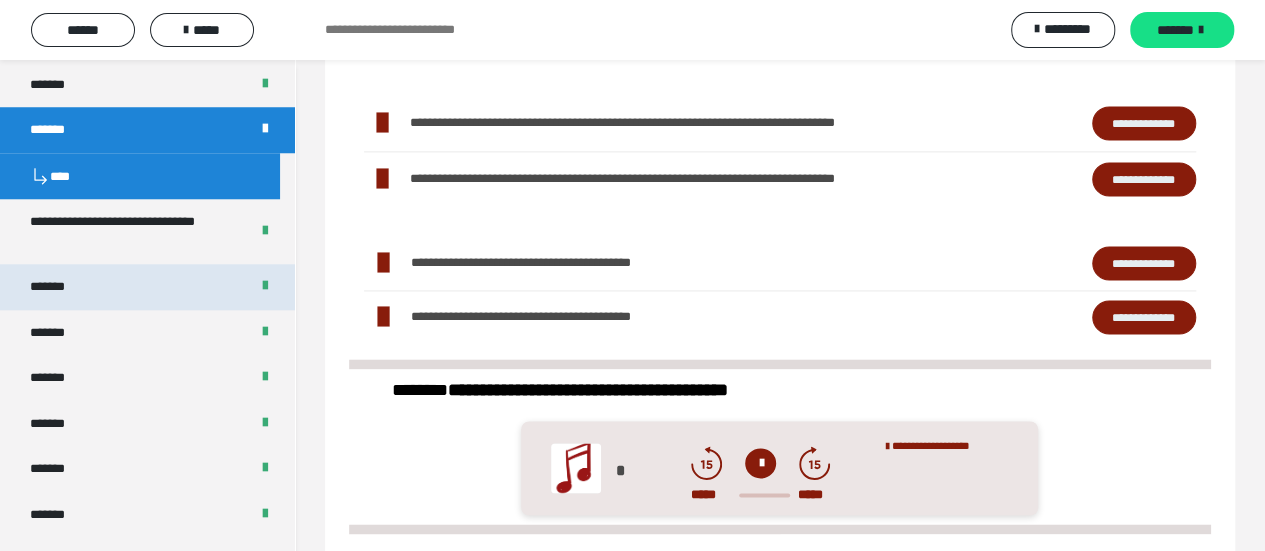 click on "*******" at bounding box center (147, 287) 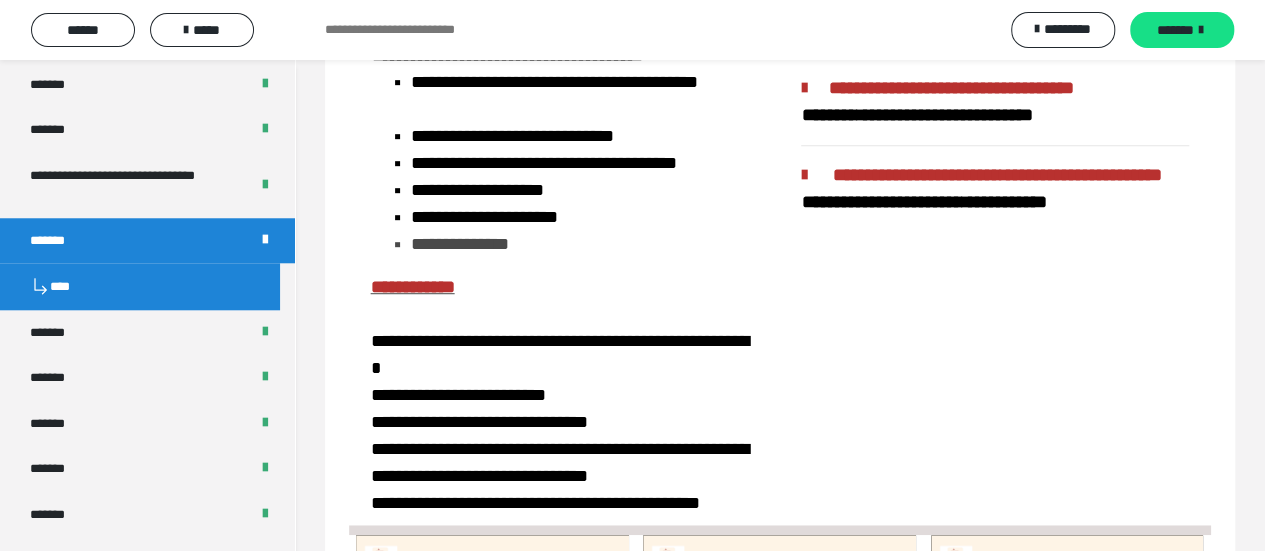 scroll, scrollTop: 500, scrollLeft: 0, axis: vertical 